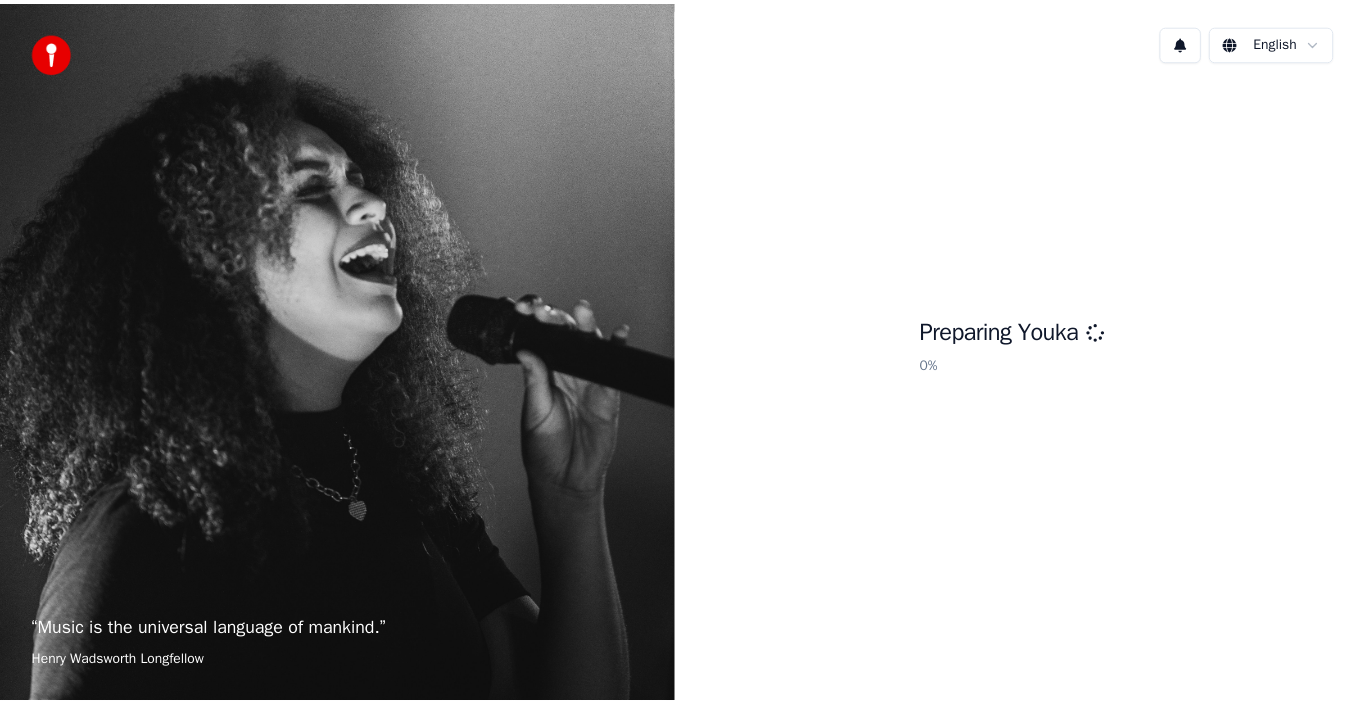 scroll, scrollTop: 0, scrollLeft: 0, axis: both 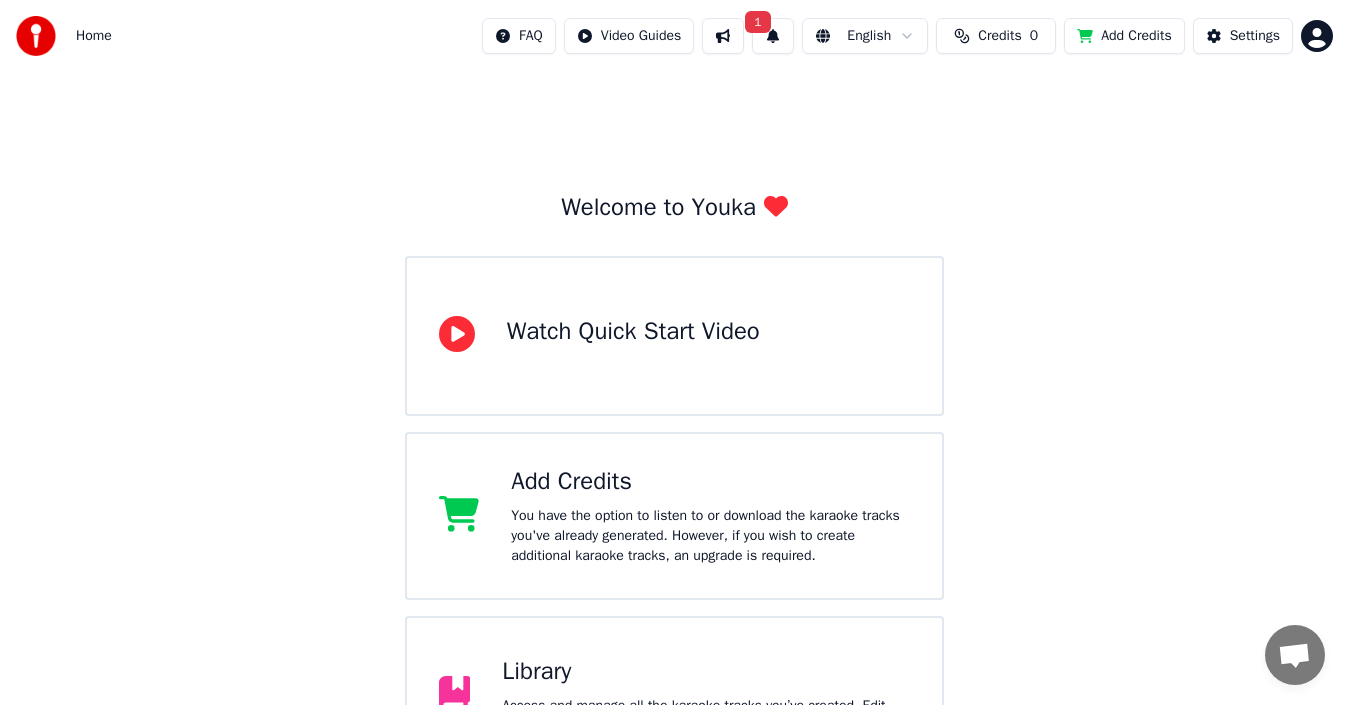 click on "1" at bounding box center [757, 22] 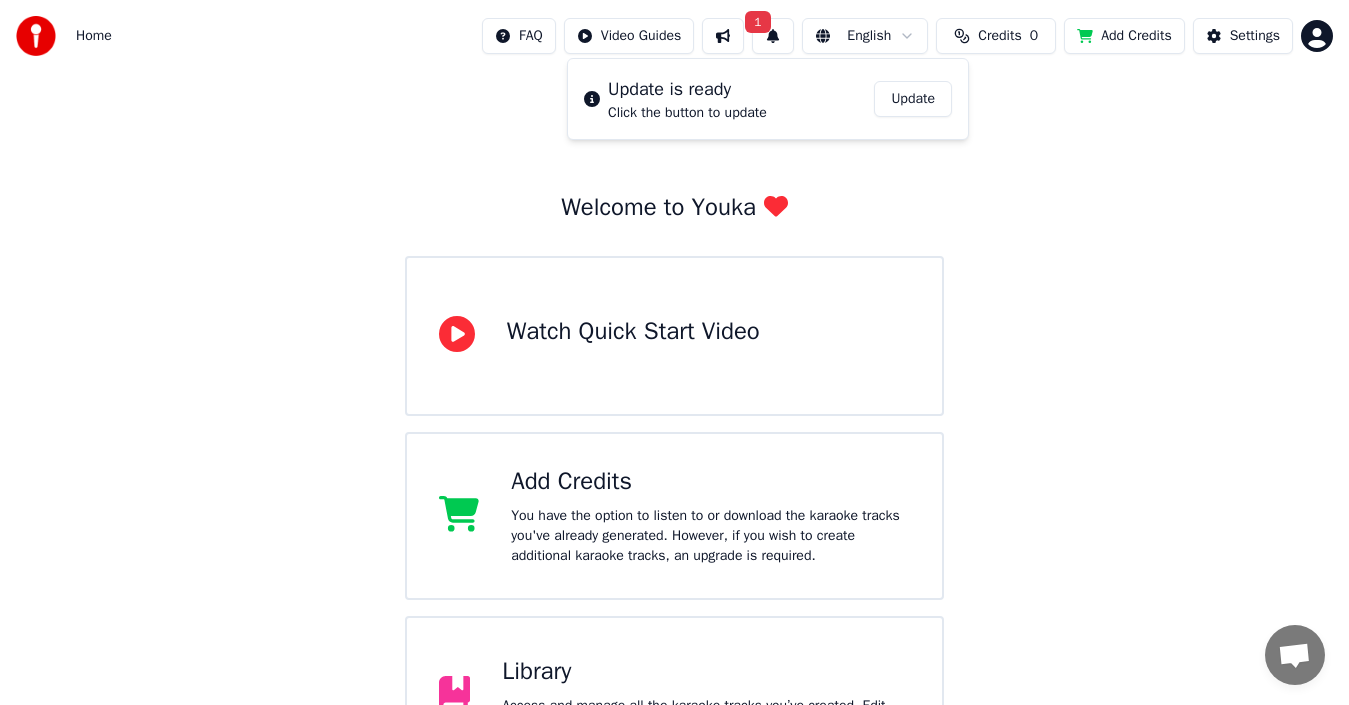 click on "Update" at bounding box center [913, 99] 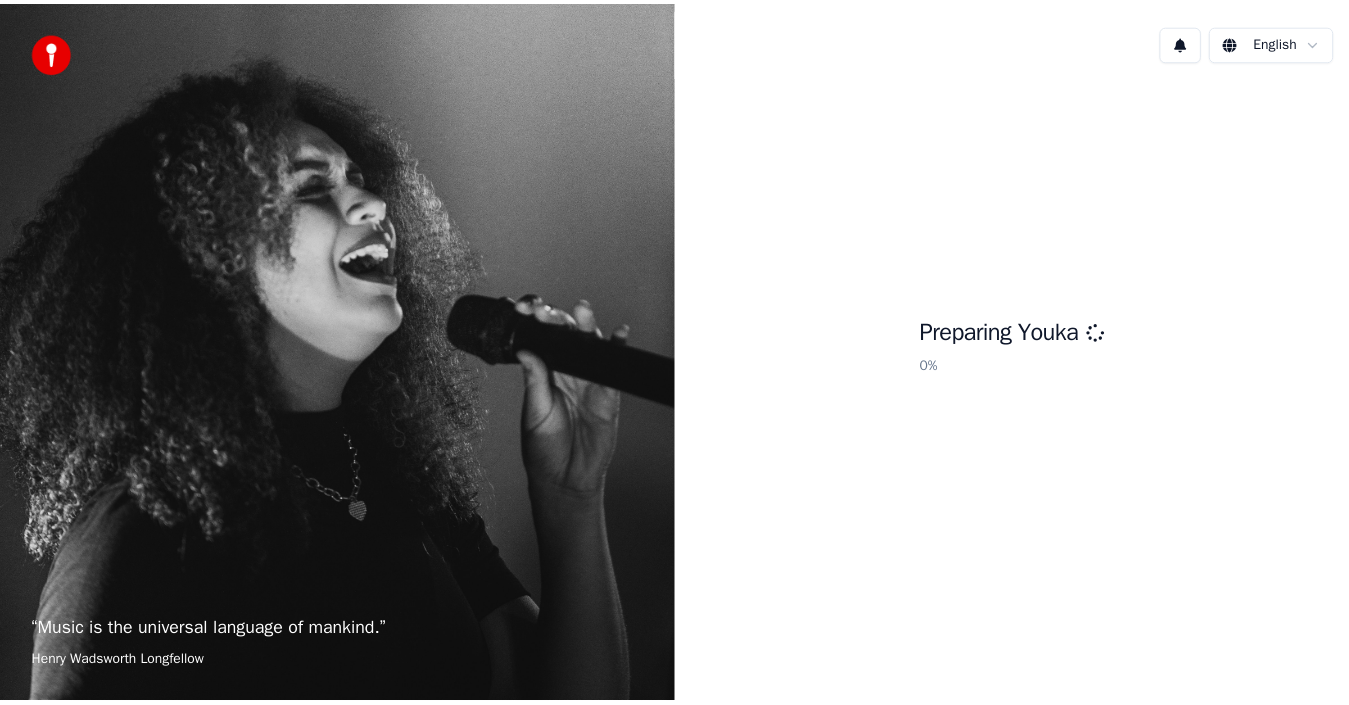 scroll, scrollTop: 0, scrollLeft: 0, axis: both 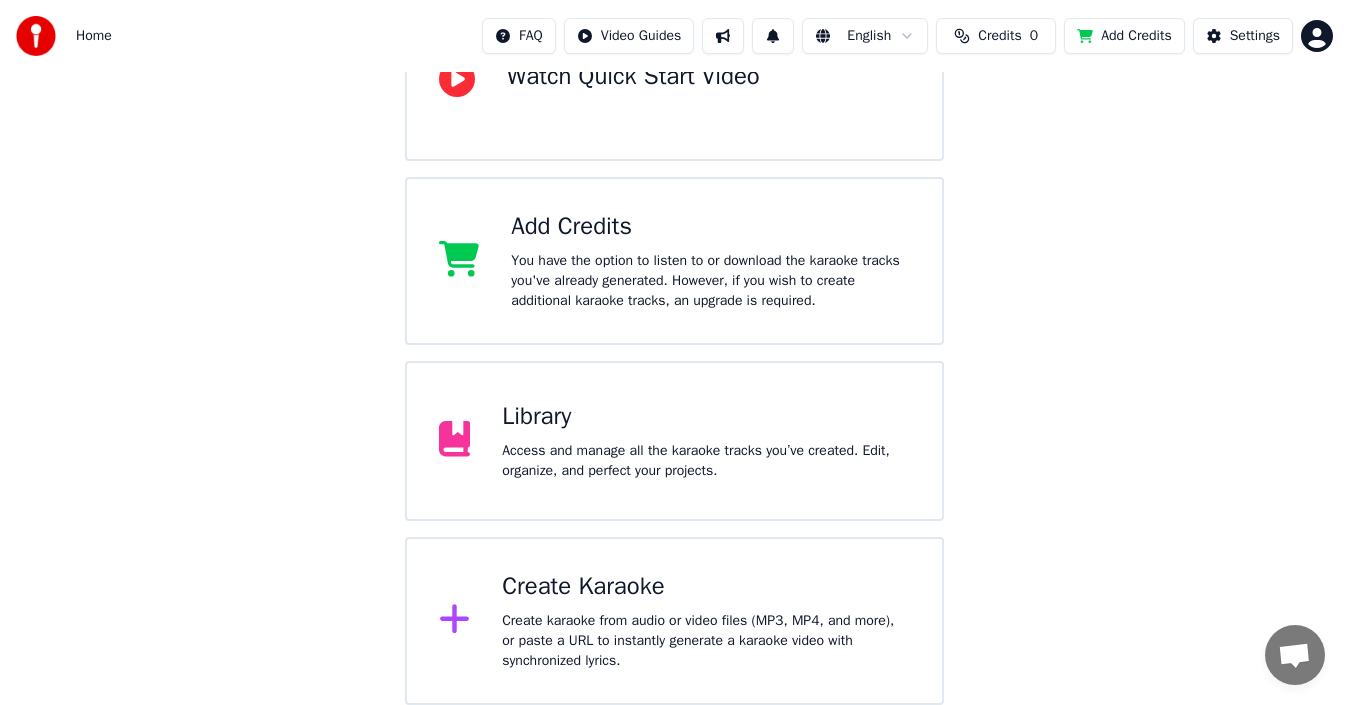 click 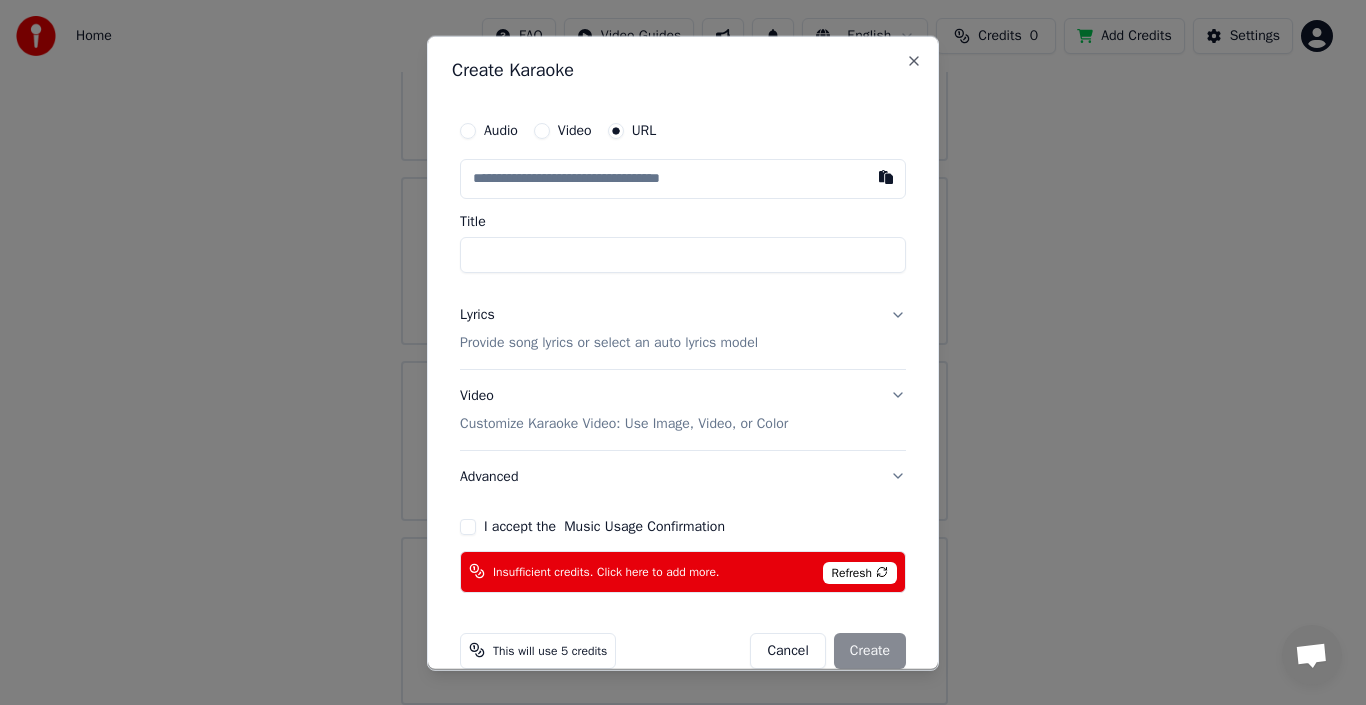 click on "Refresh" at bounding box center [860, 572] 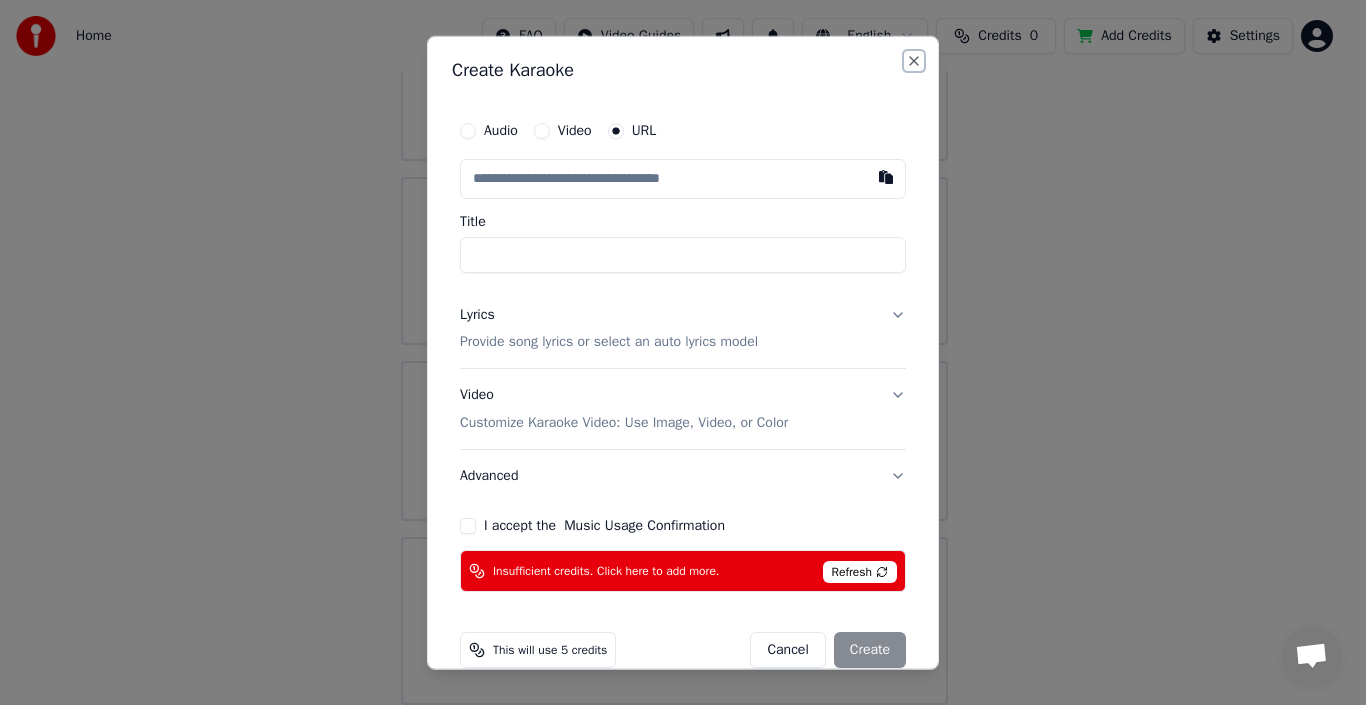 click on "Close" at bounding box center [914, 60] 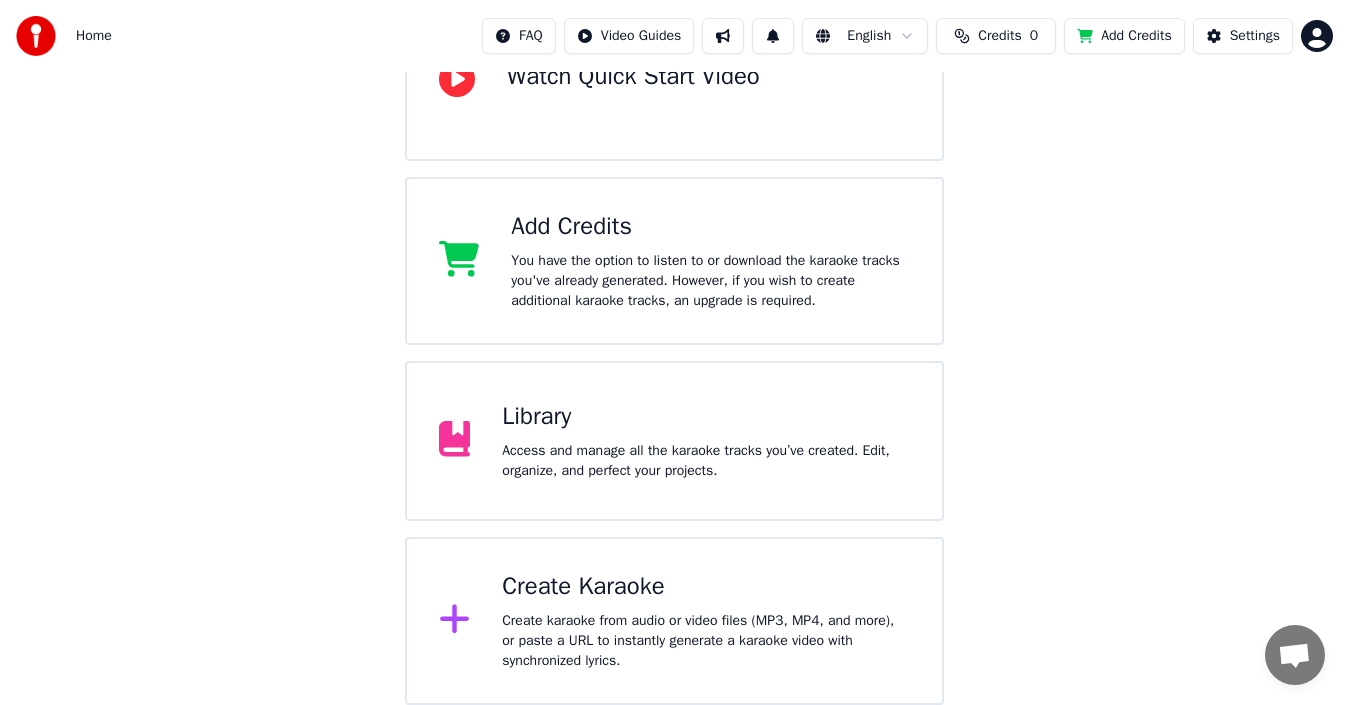 click on "Add Credits" at bounding box center (1124, 36) 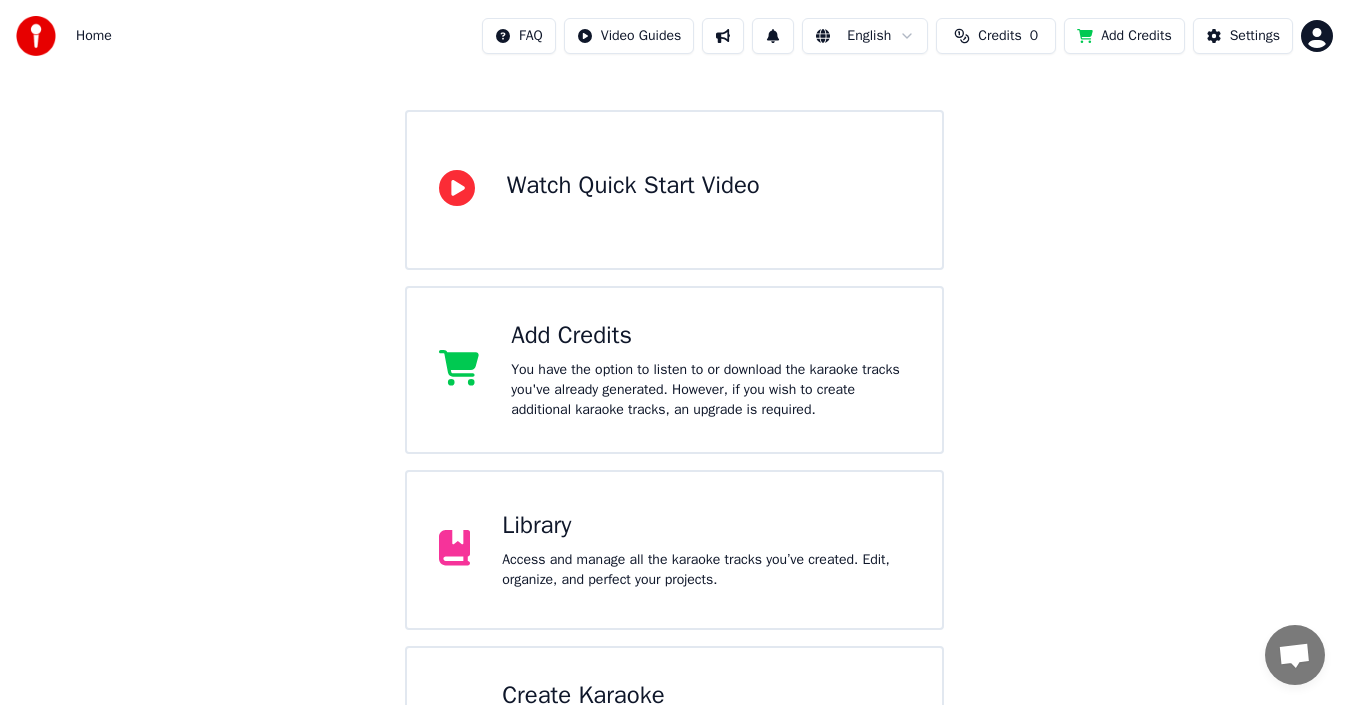 scroll, scrollTop: 0, scrollLeft: 0, axis: both 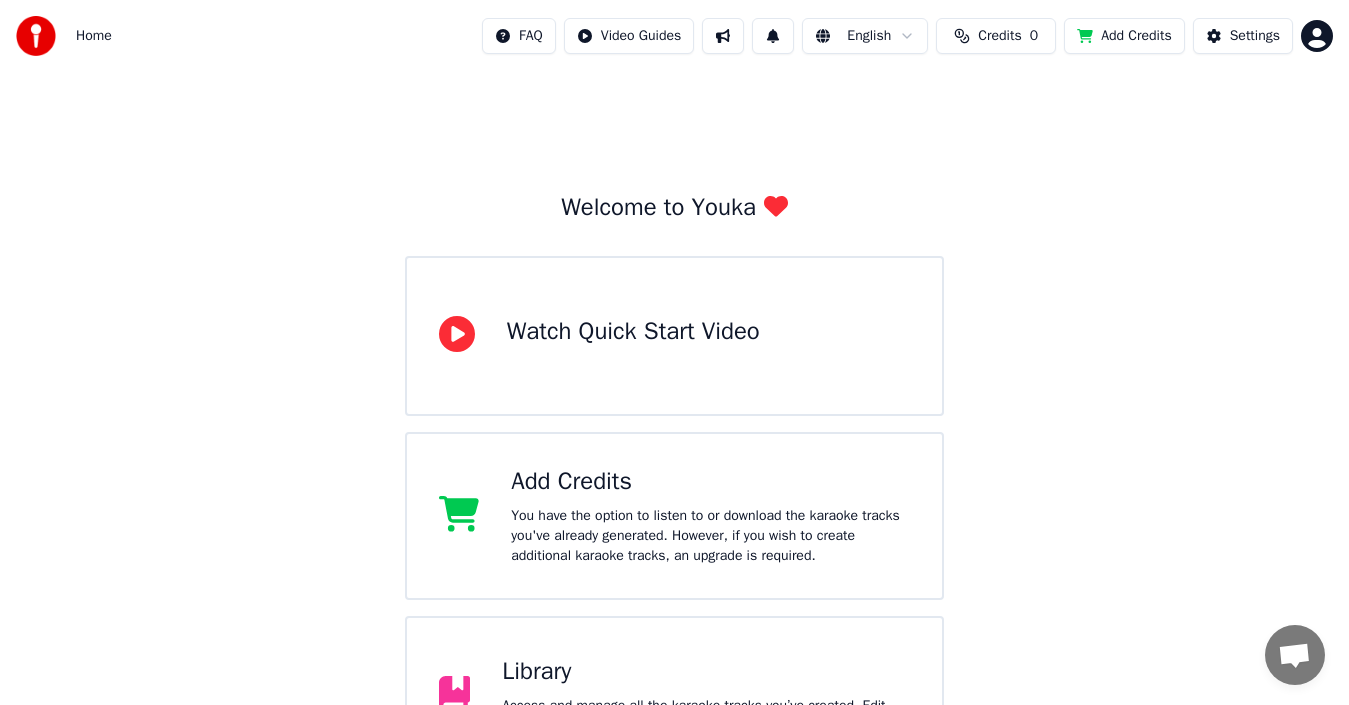 click on "Add Credits" at bounding box center (1124, 36) 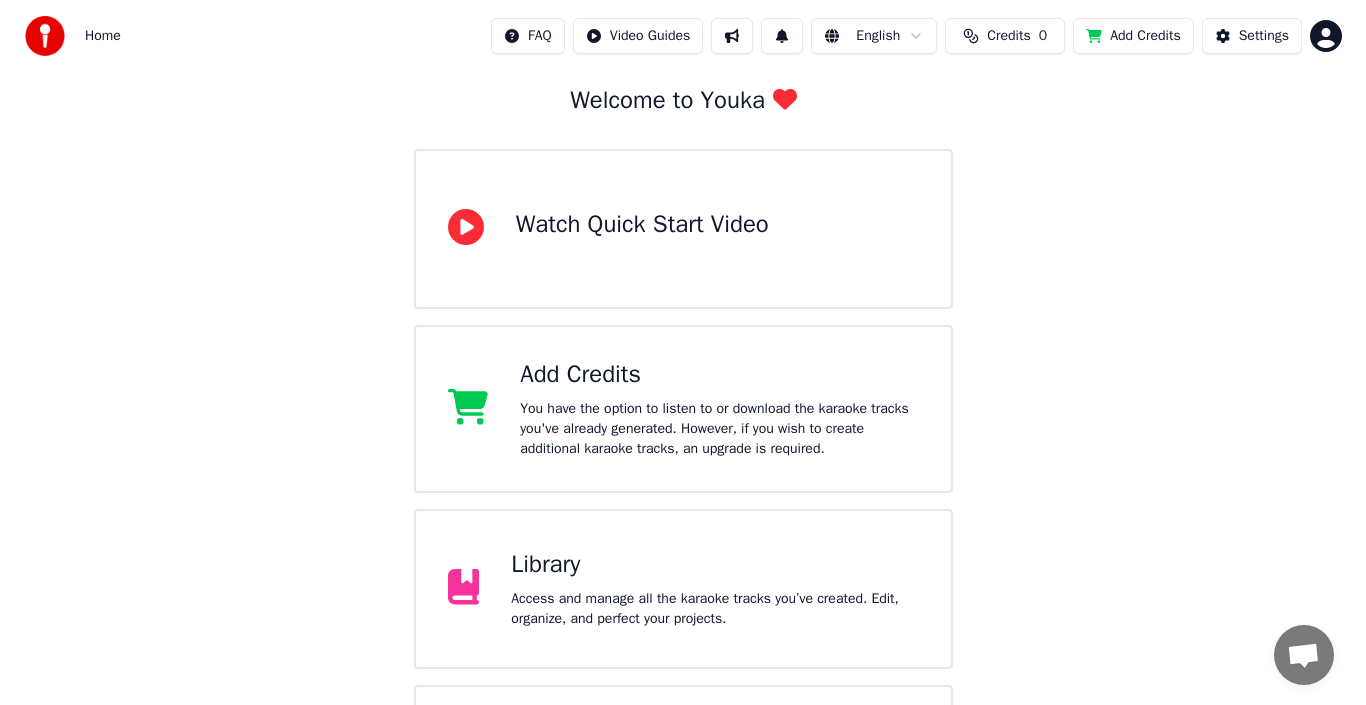 scroll, scrollTop: 255, scrollLeft: 0, axis: vertical 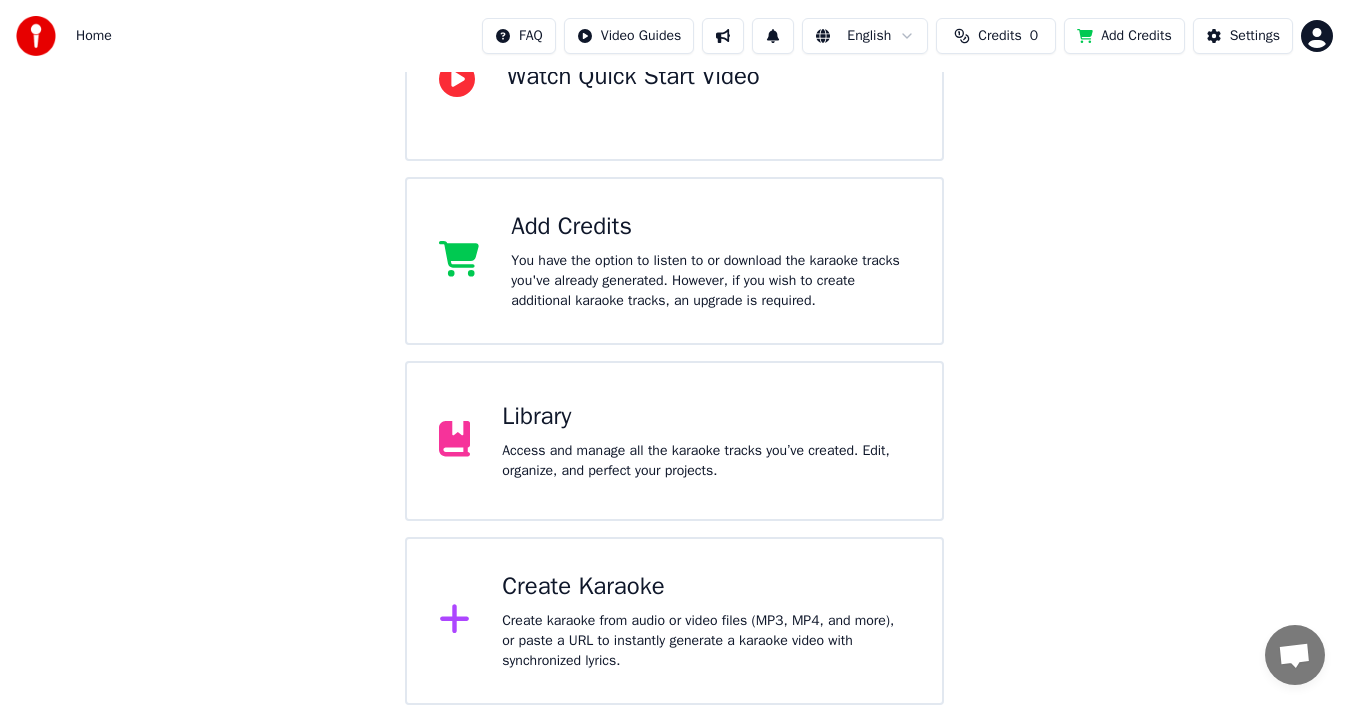 click on "Create karaoke from audio or video files (MP3, MP4, and more), or paste a URL to instantly generate a karaoke video with synchronized lyrics." at bounding box center (706, 641) 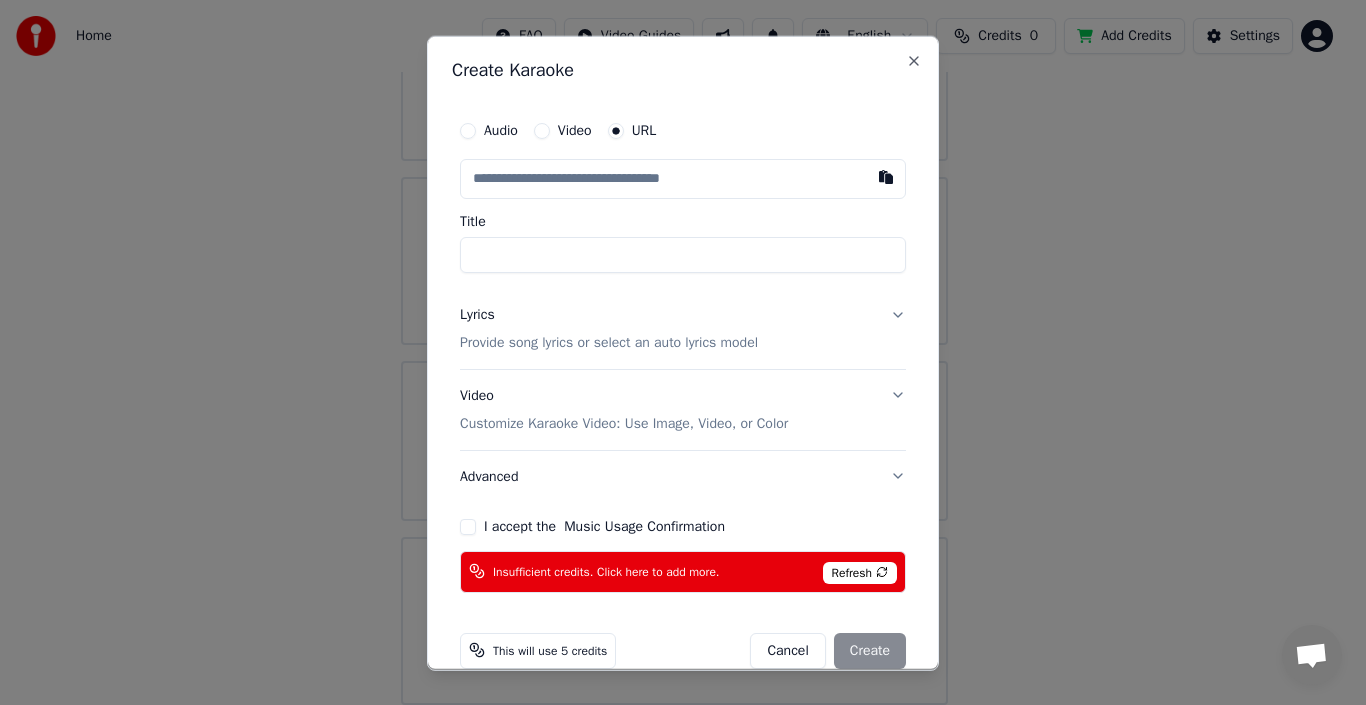 click on "Refresh" at bounding box center (860, 572) 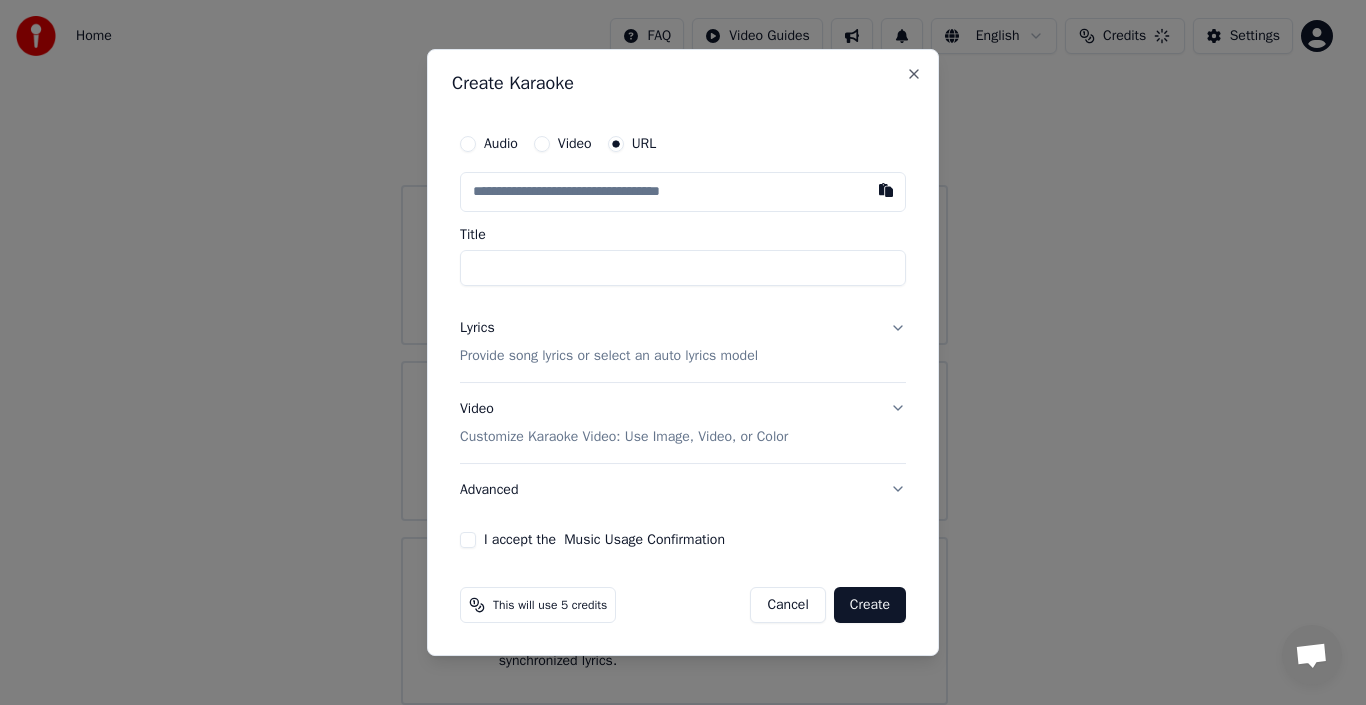 scroll, scrollTop: 71, scrollLeft: 0, axis: vertical 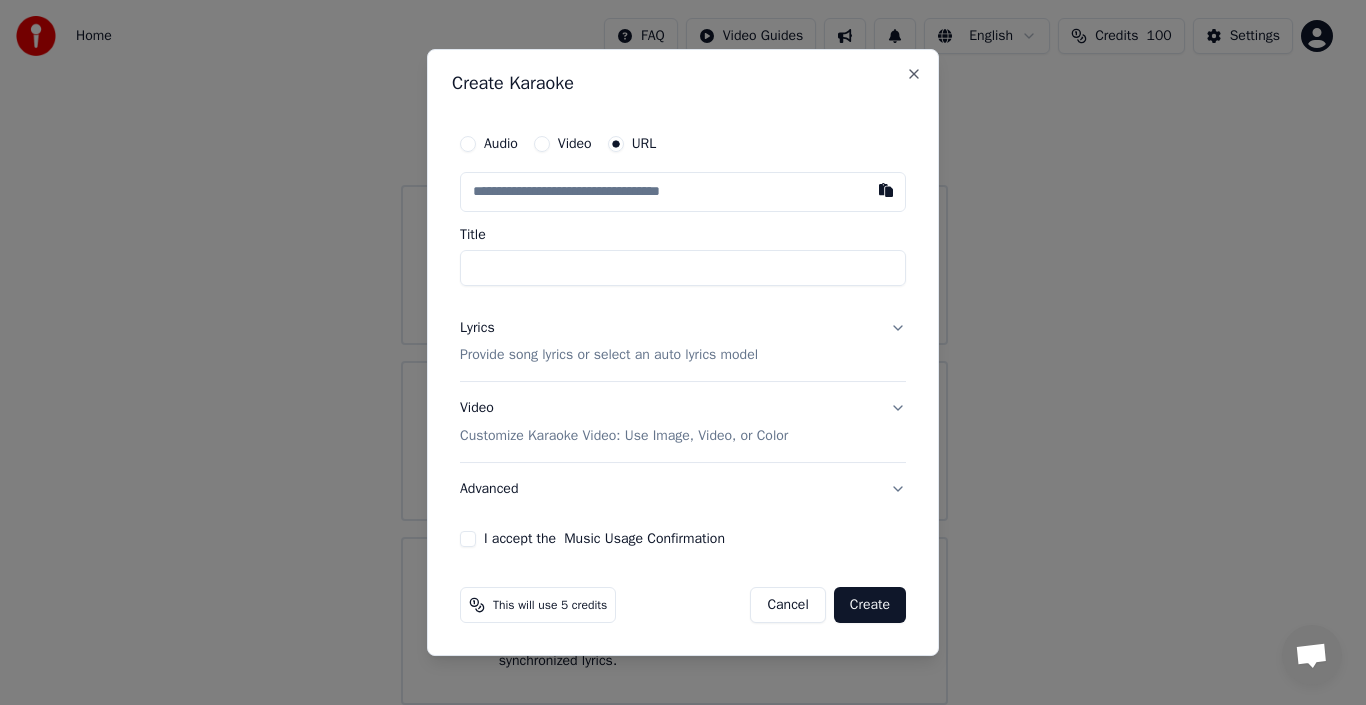 click at bounding box center (683, 192) 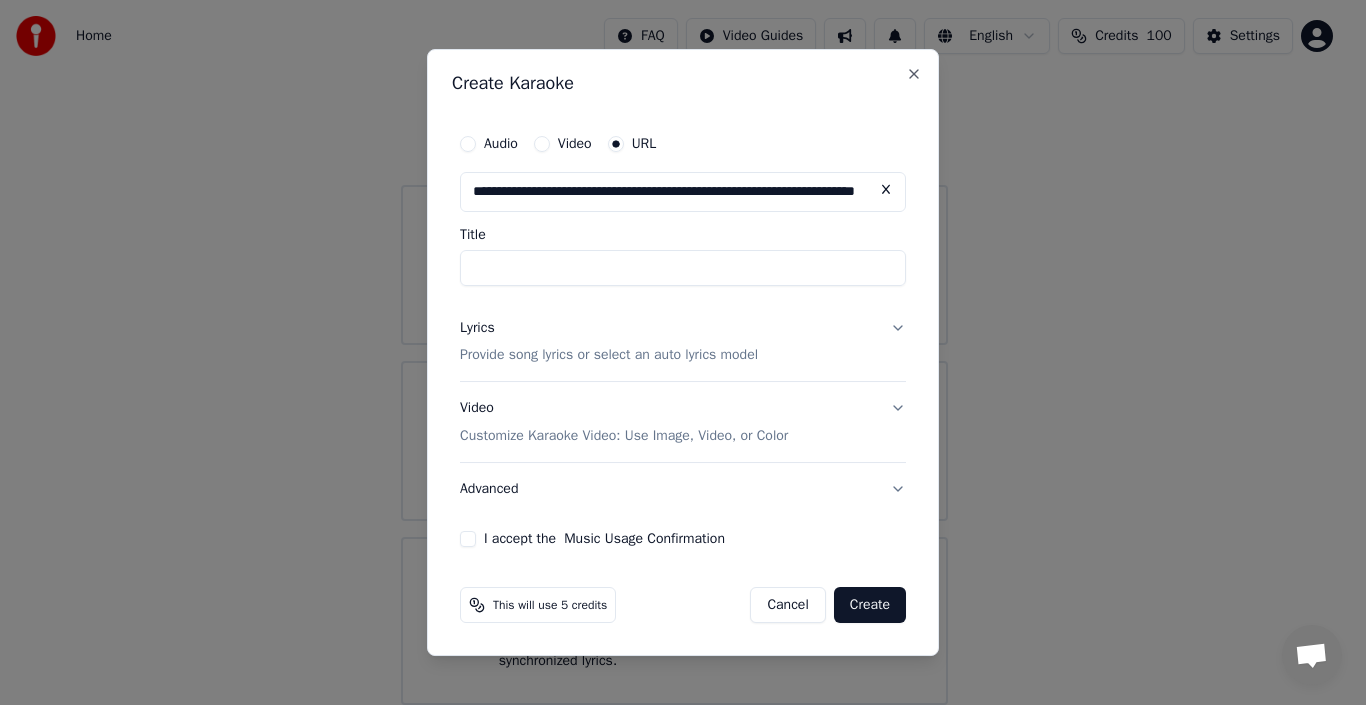 scroll, scrollTop: 0, scrollLeft: 135, axis: horizontal 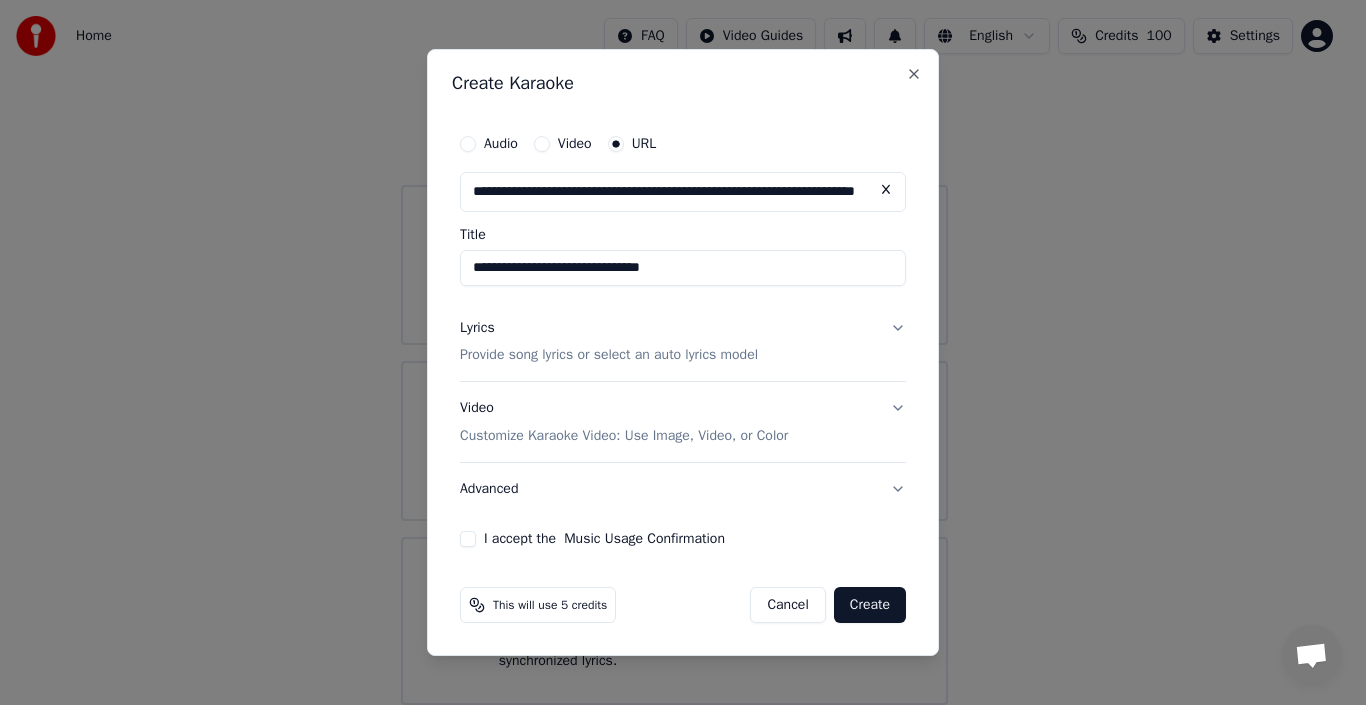type on "**********" 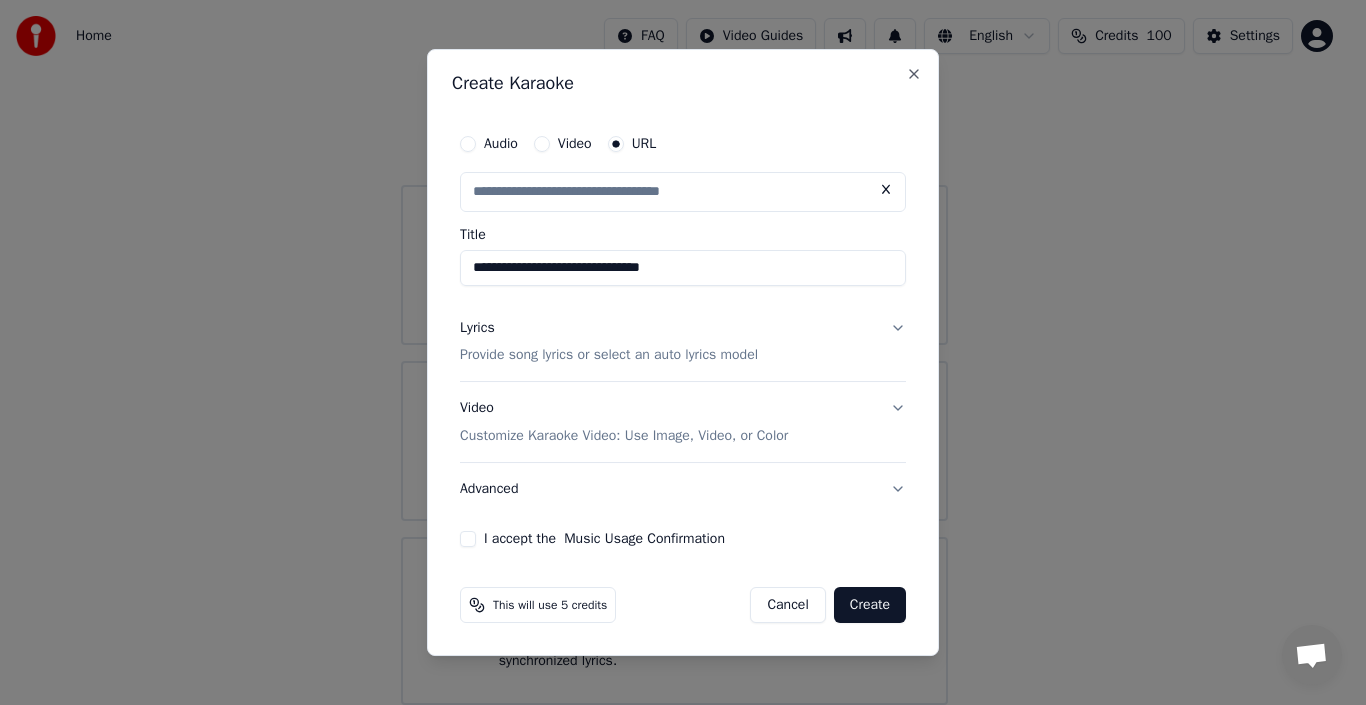 scroll, scrollTop: 0, scrollLeft: 0, axis: both 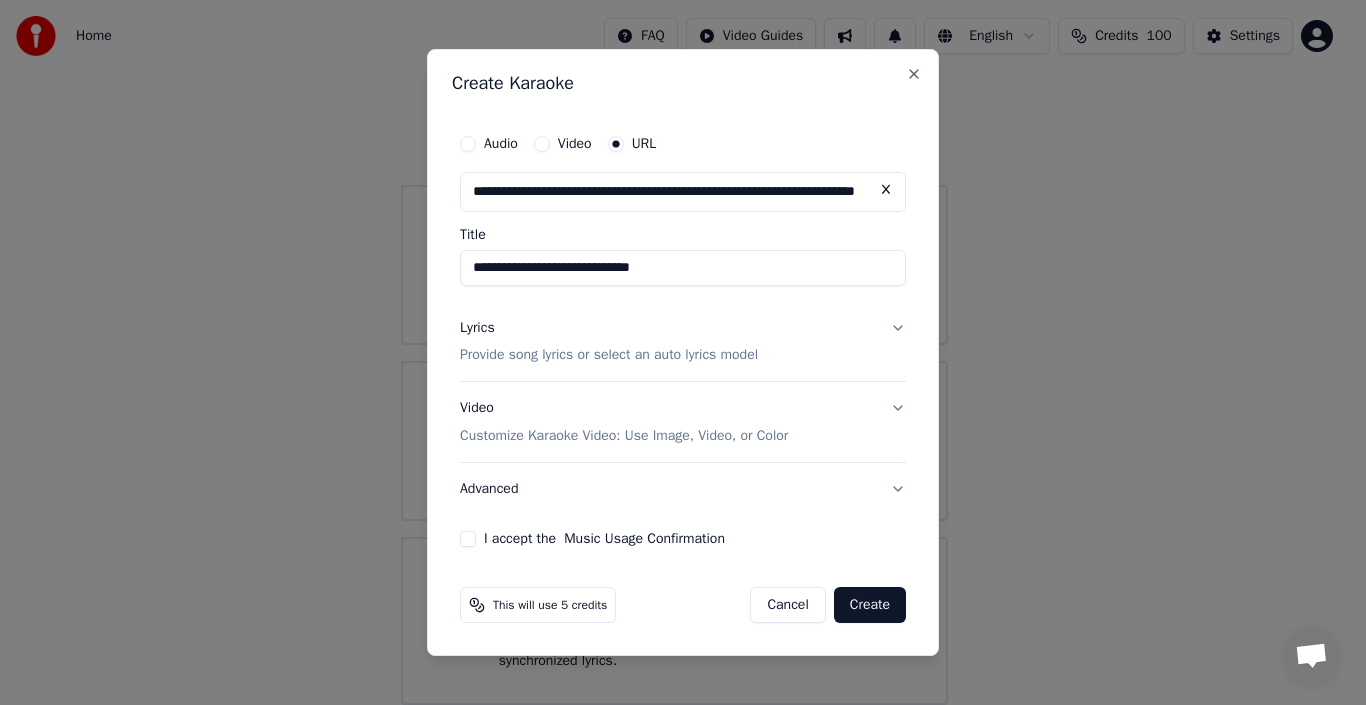 type on "**********" 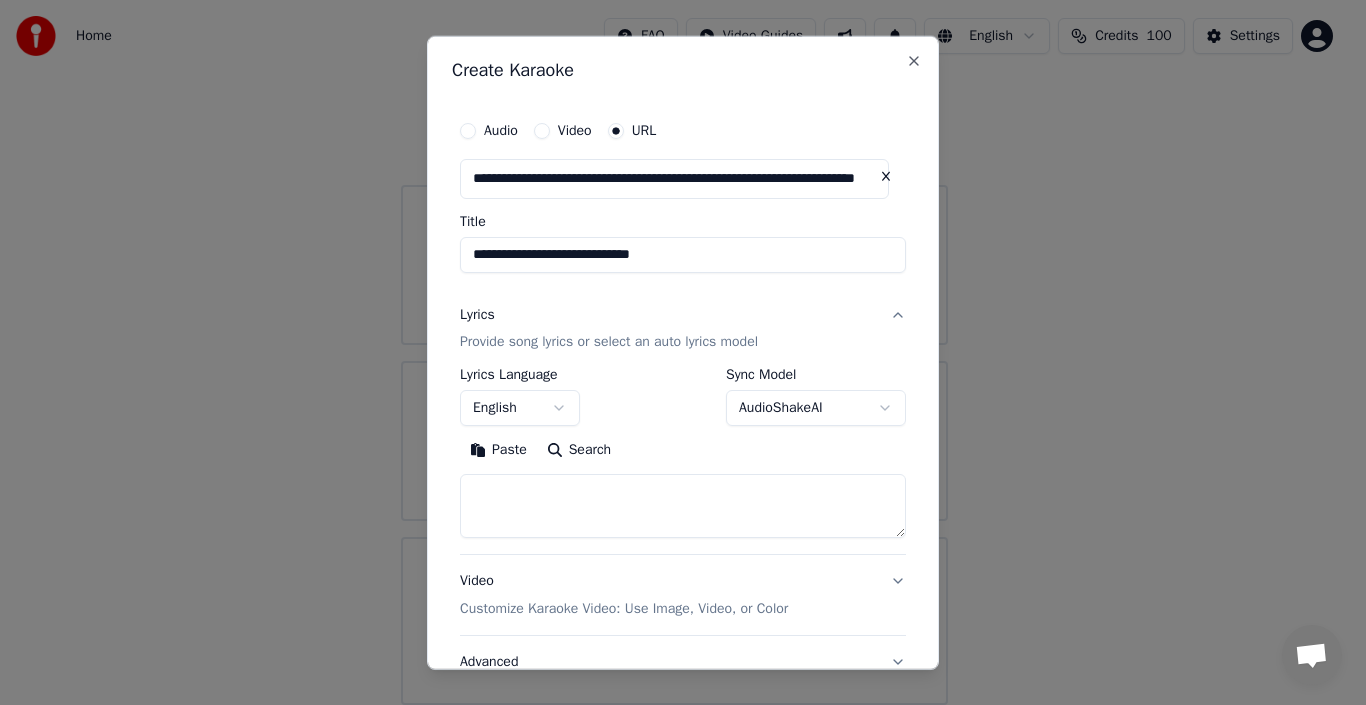 click at bounding box center [683, 506] 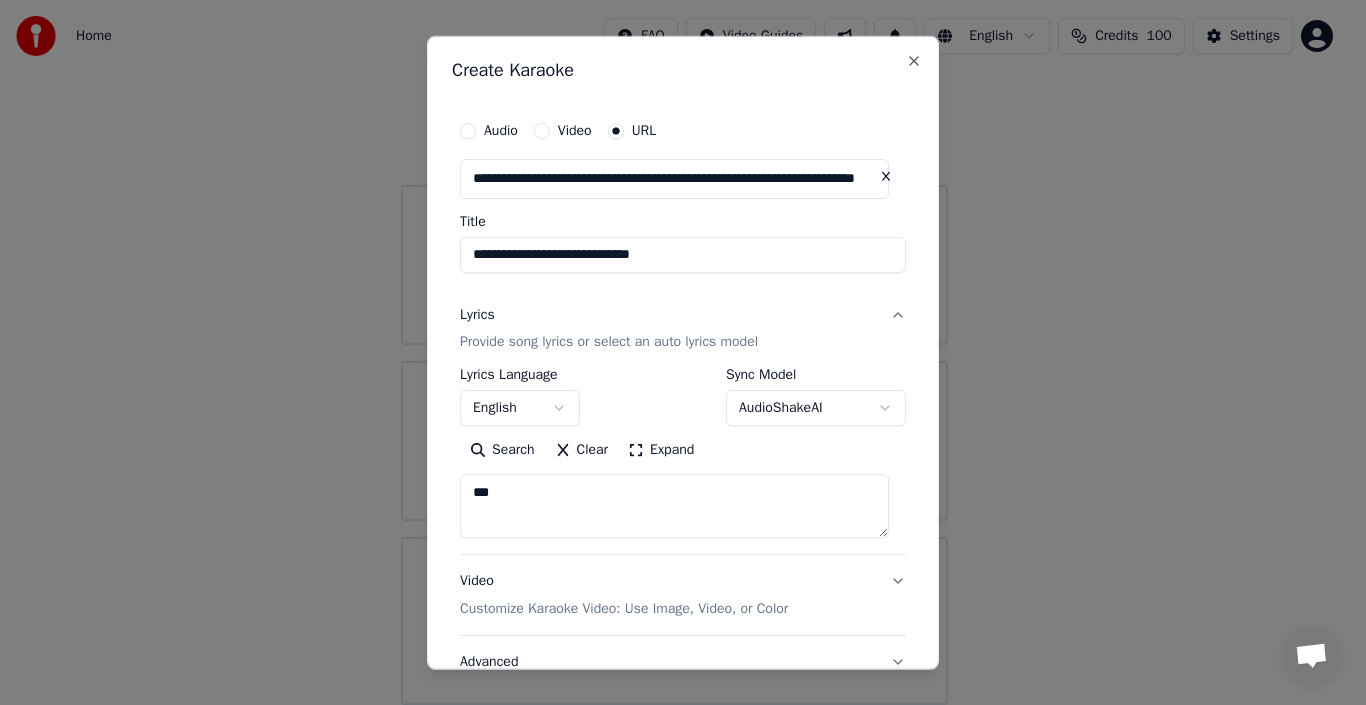 type on "***" 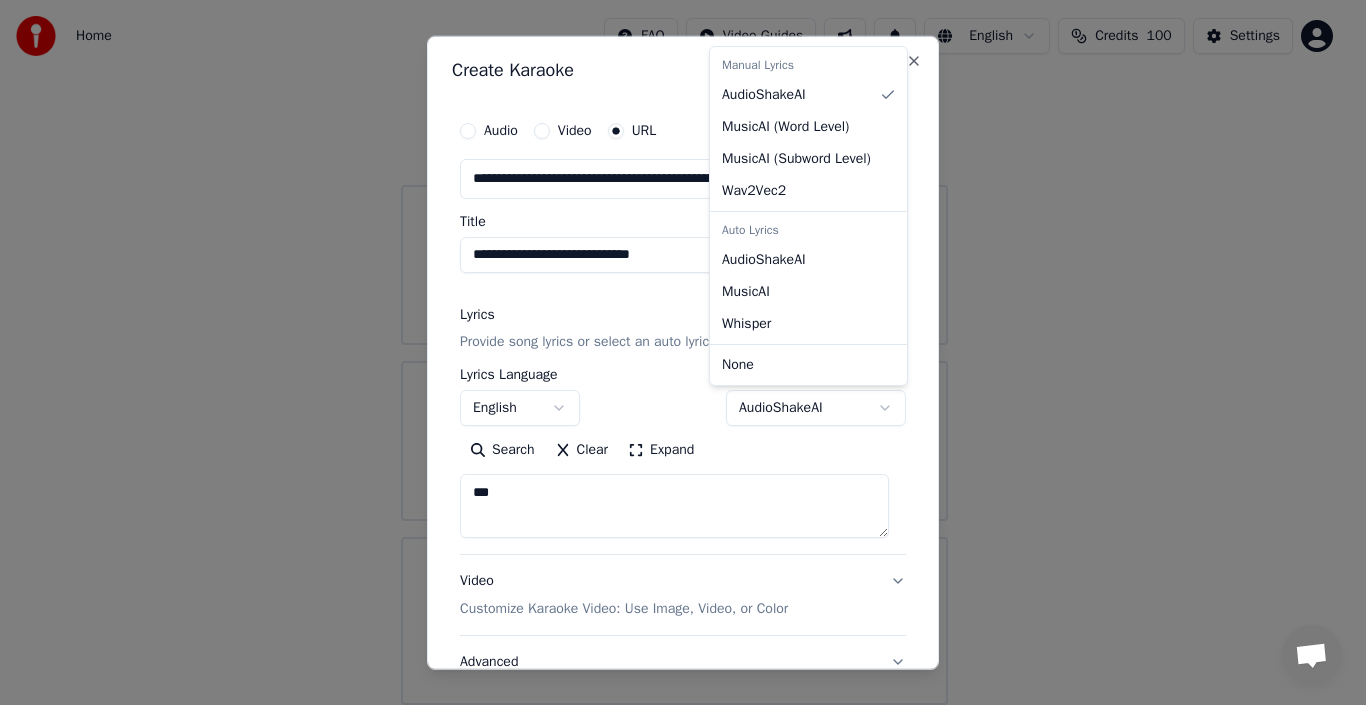 click on "**********" at bounding box center (674, 317) 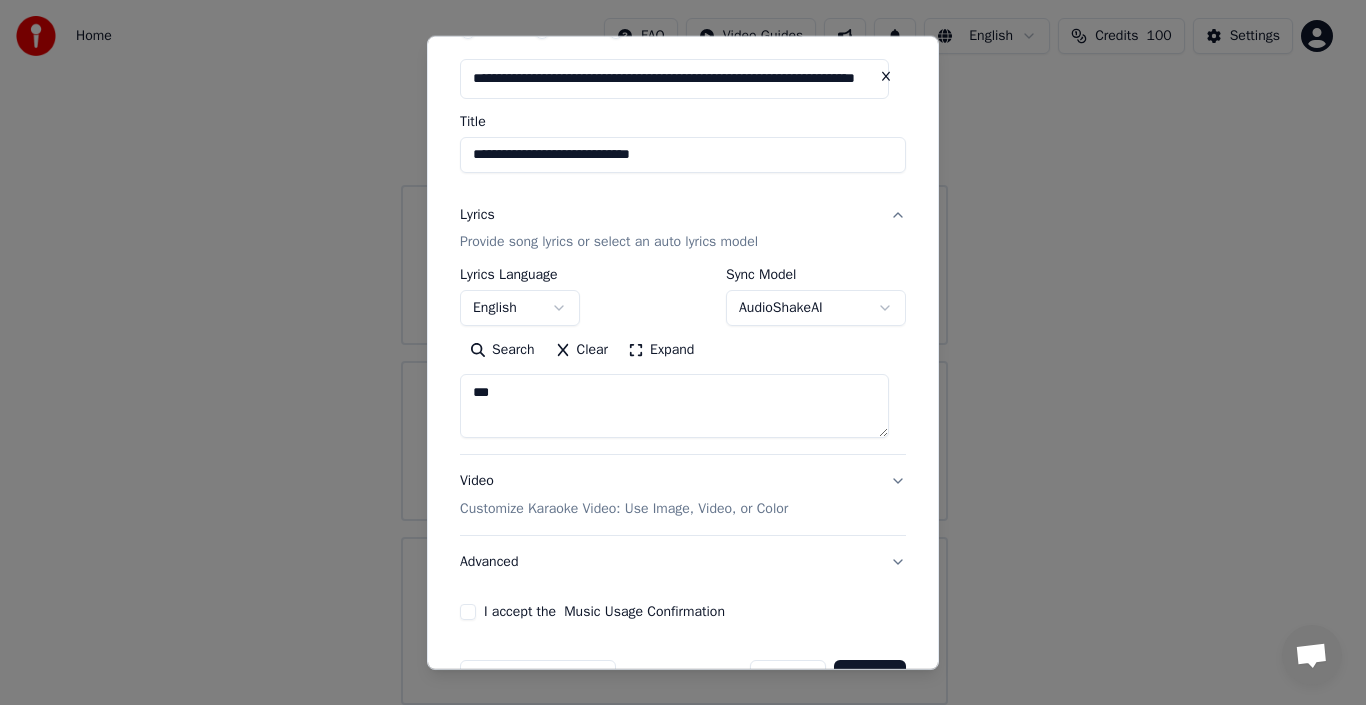scroll, scrollTop: 159, scrollLeft: 0, axis: vertical 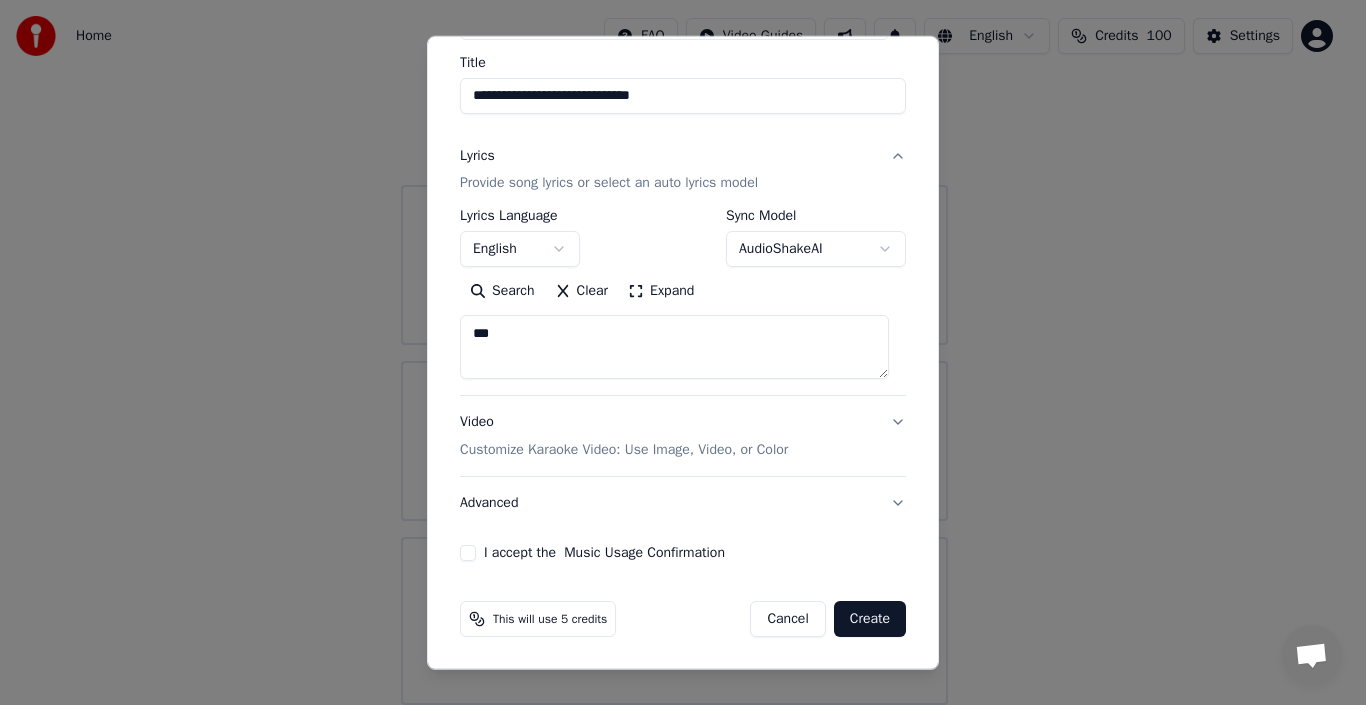 click on "I accept the   Music Usage Confirmation" at bounding box center (468, 553) 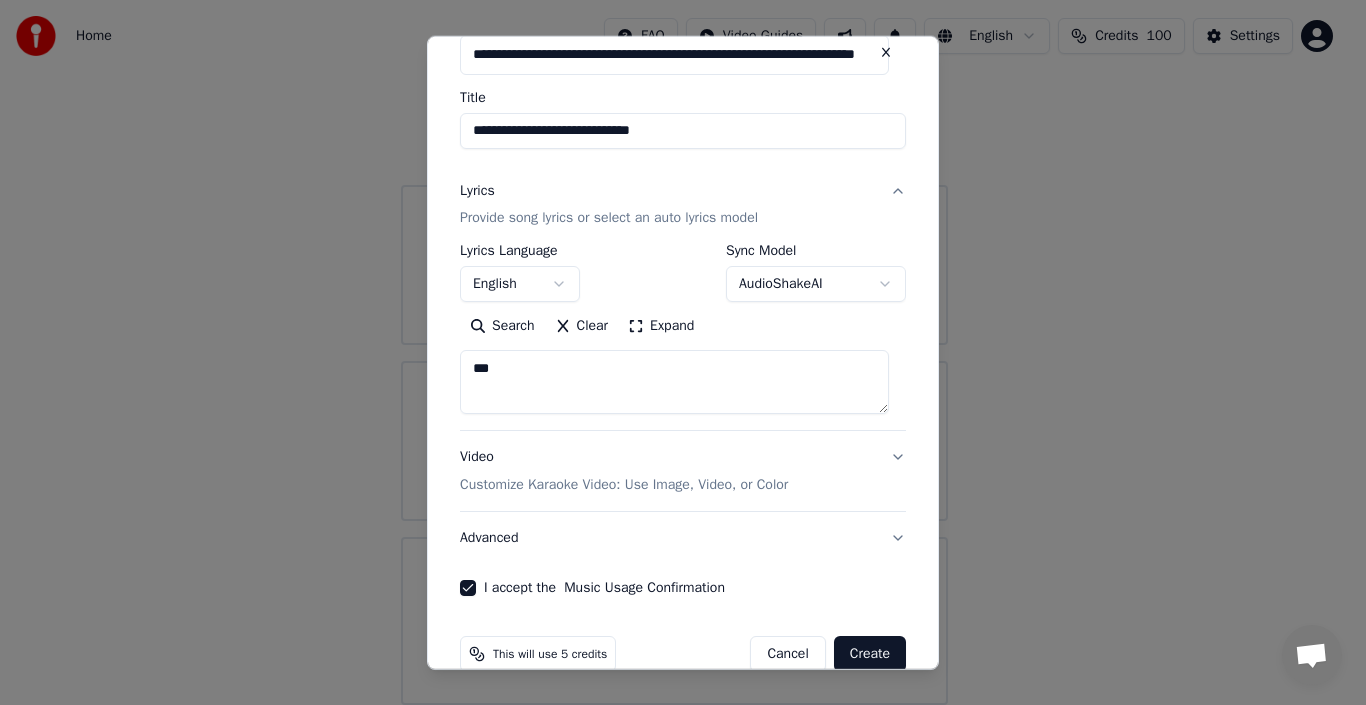 scroll, scrollTop: 159, scrollLeft: 0, axis: vertical 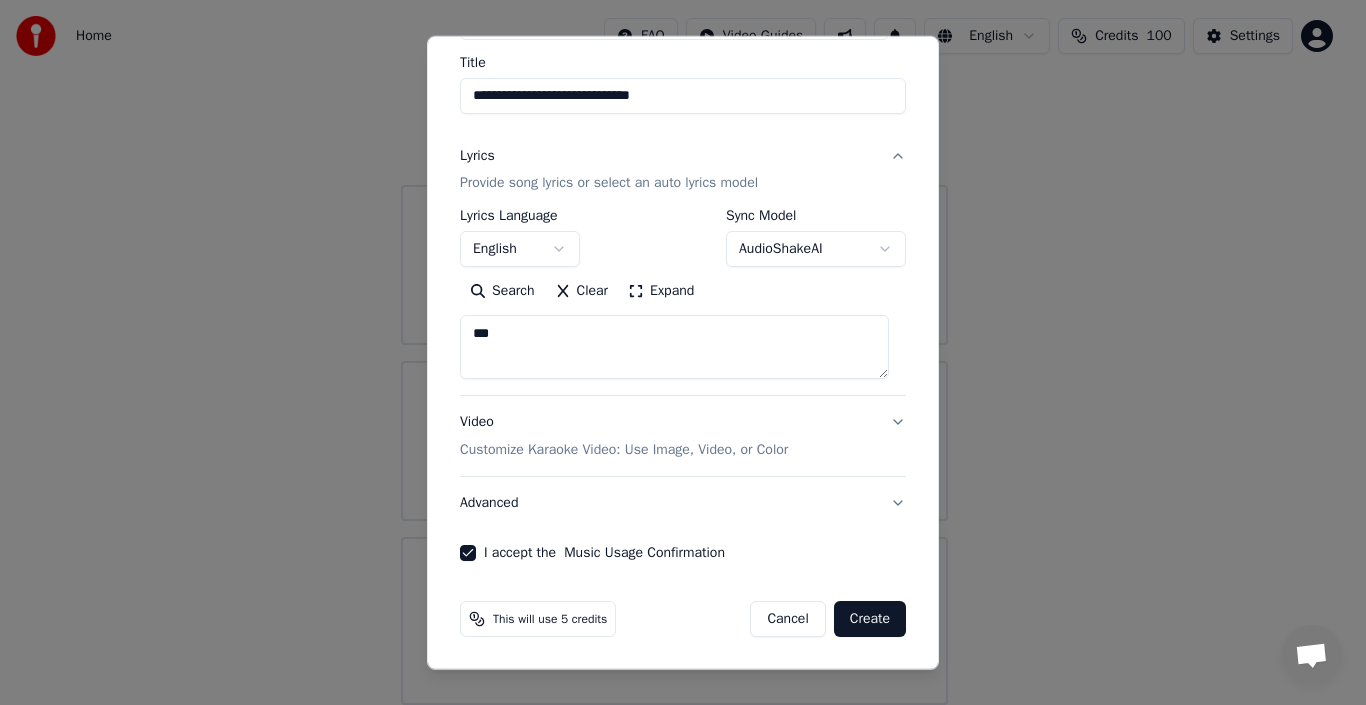 click on "Create" at bounding box center (870, 619) 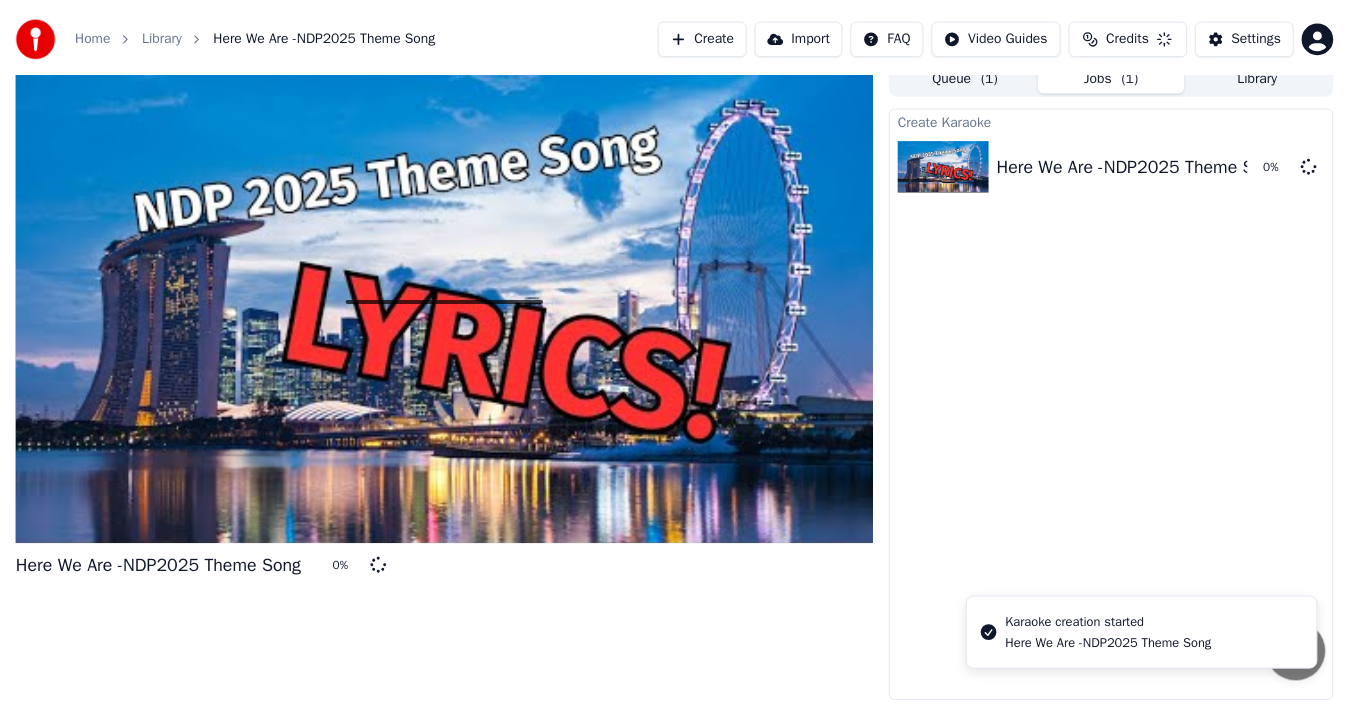 scroll, scrollTop: 14, scrollLeft: 0, axis: vertical 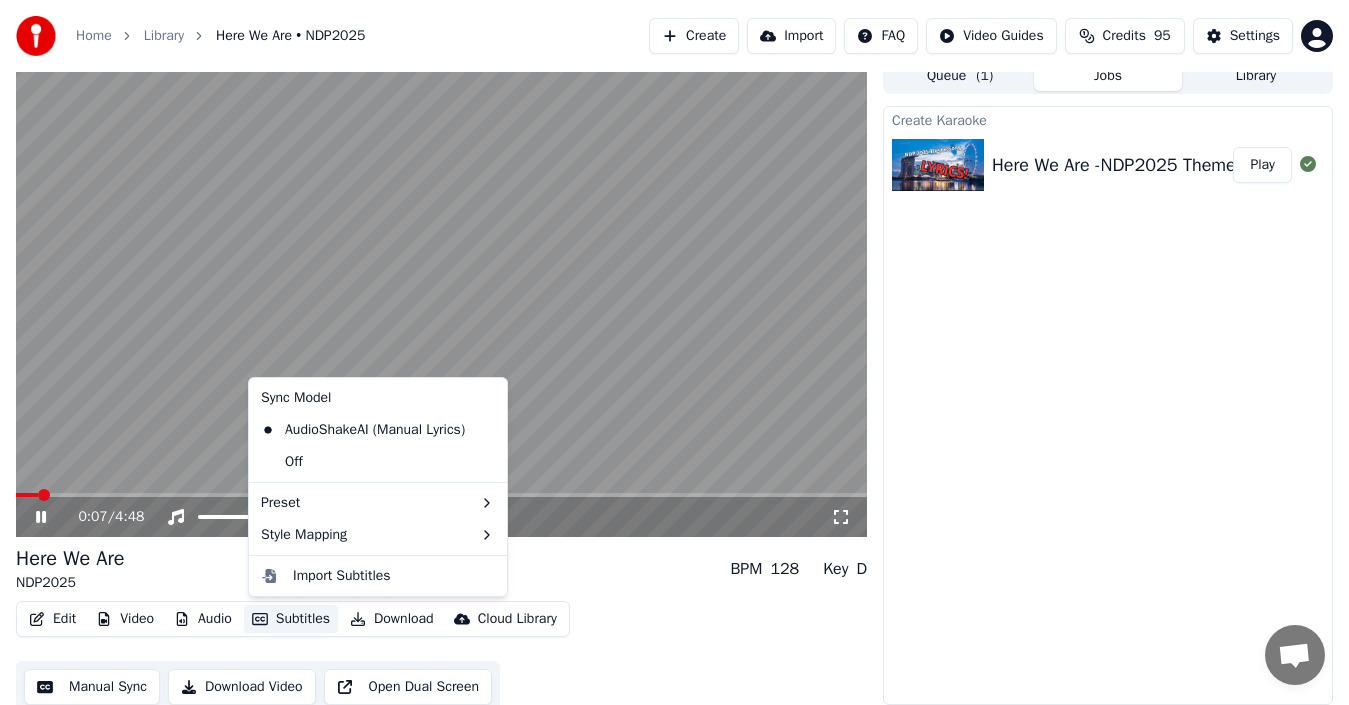 click on "Subtitles" at bounding box center [291, 619] 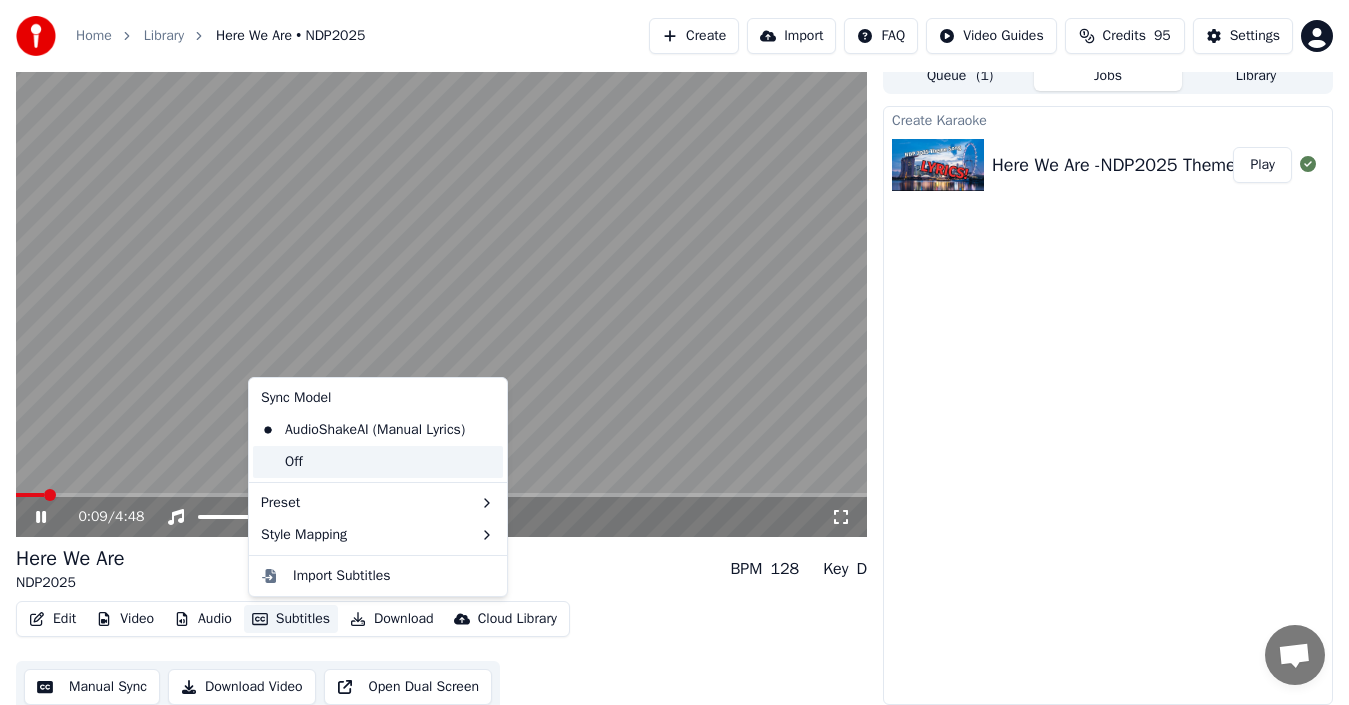 click on "Off" at bounding box center (378, 462) 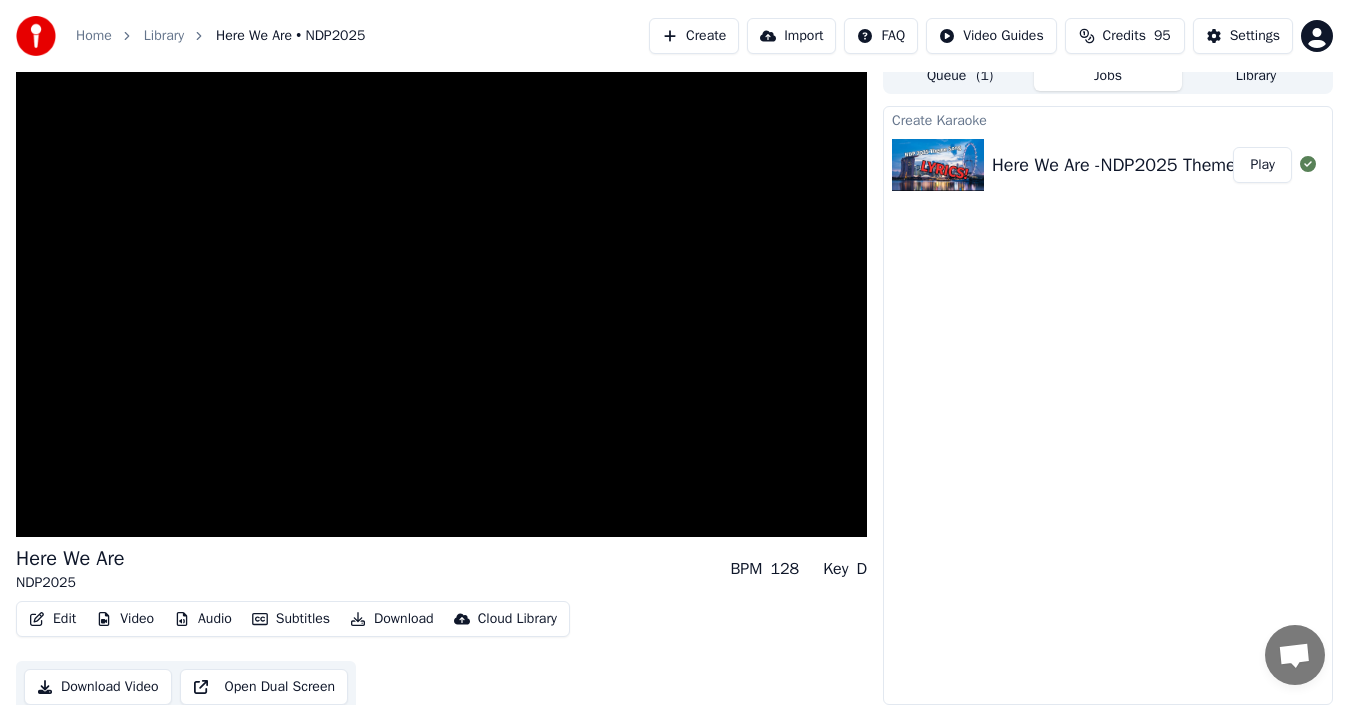 click on "Cloud Library" at bounding box center [517, 619] 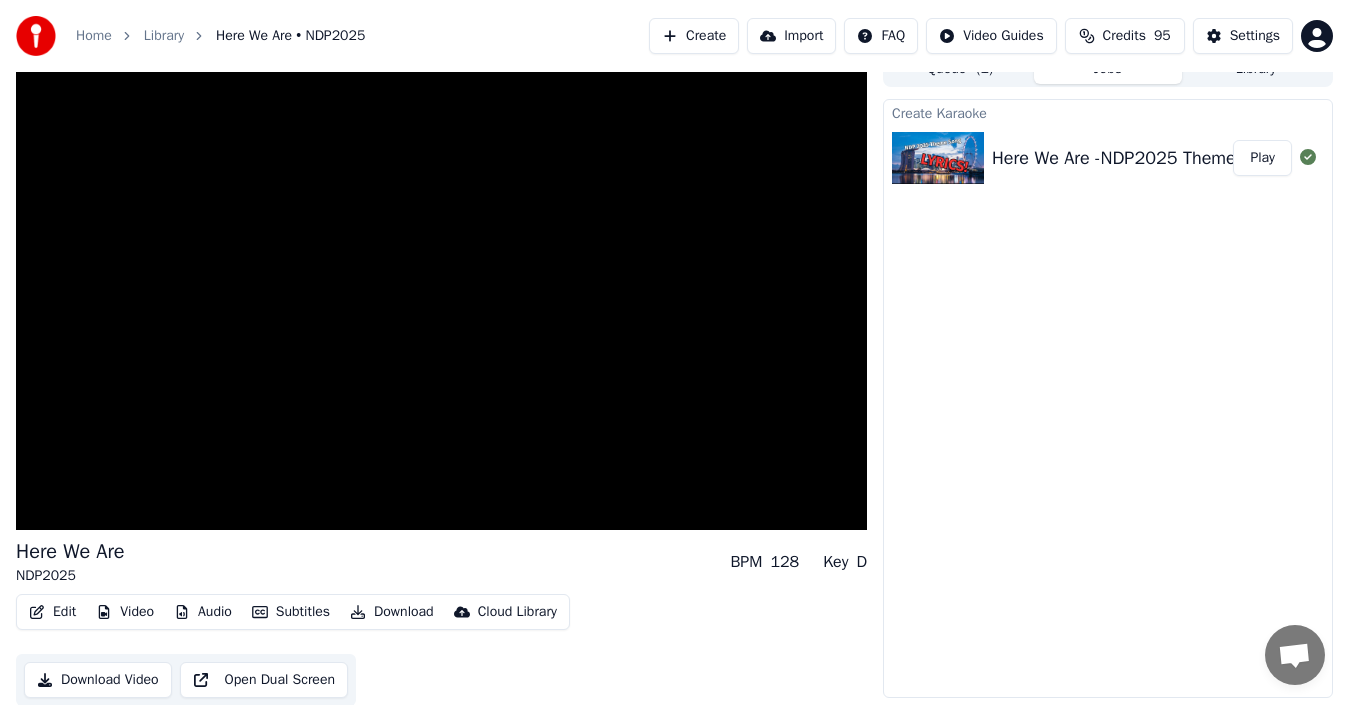 scroll, scrollTop: 22, scrollLeft: 0, axis: vertical 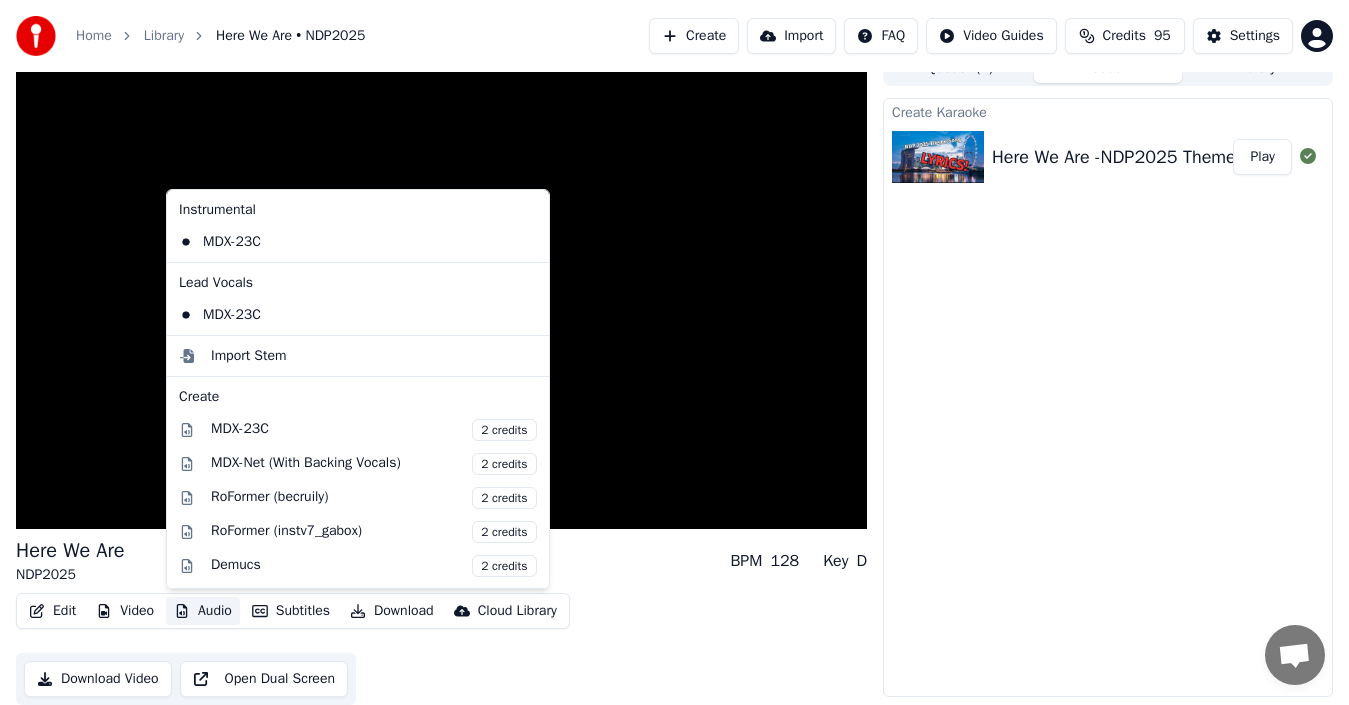 click on "Audio" at bounding box center (203, 611) 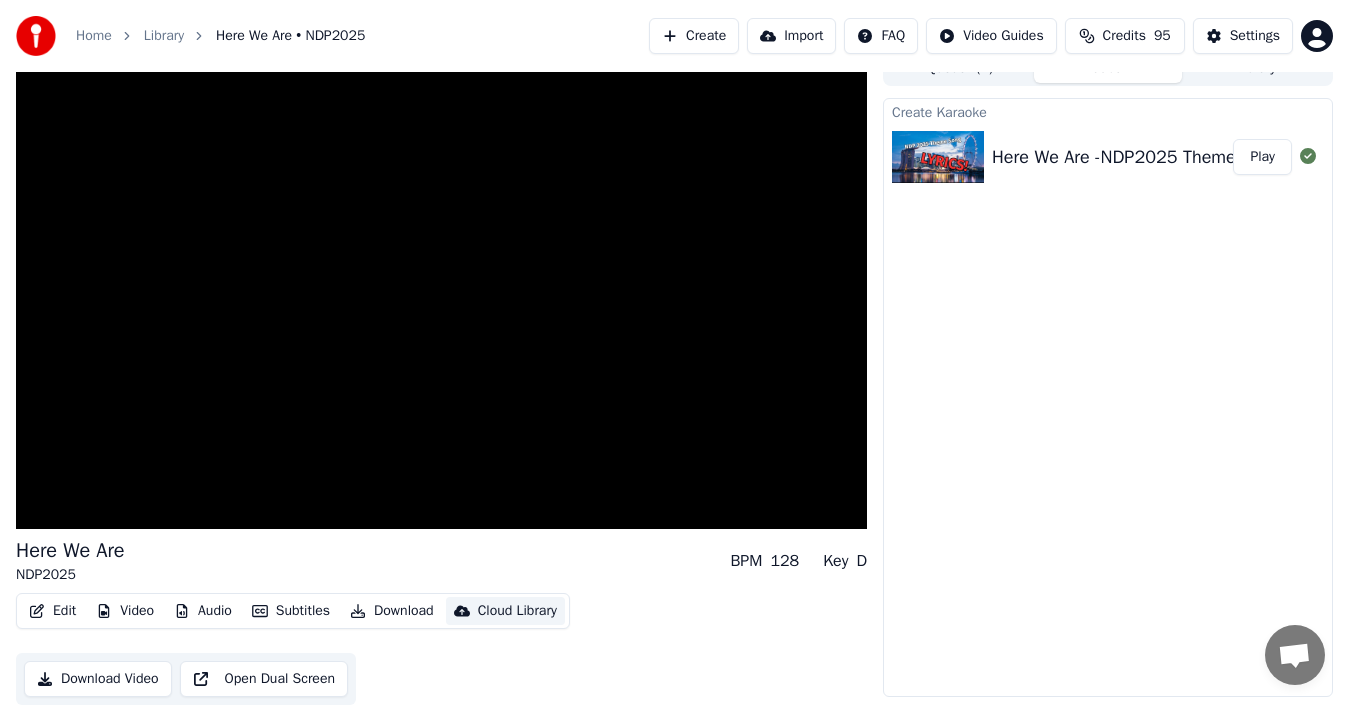 click on "Cloud Library" at bounding box center (517, 611) 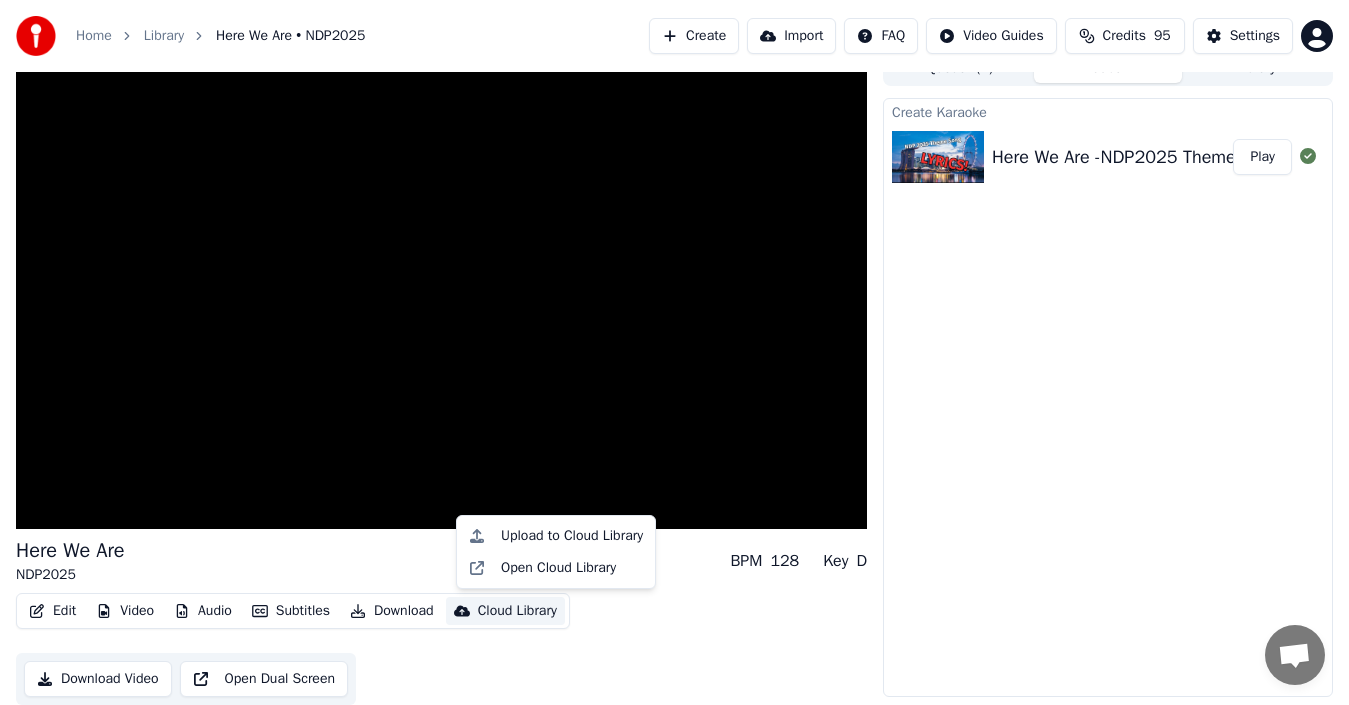 click on "Cloud Library" at bounding box center (517, 611) 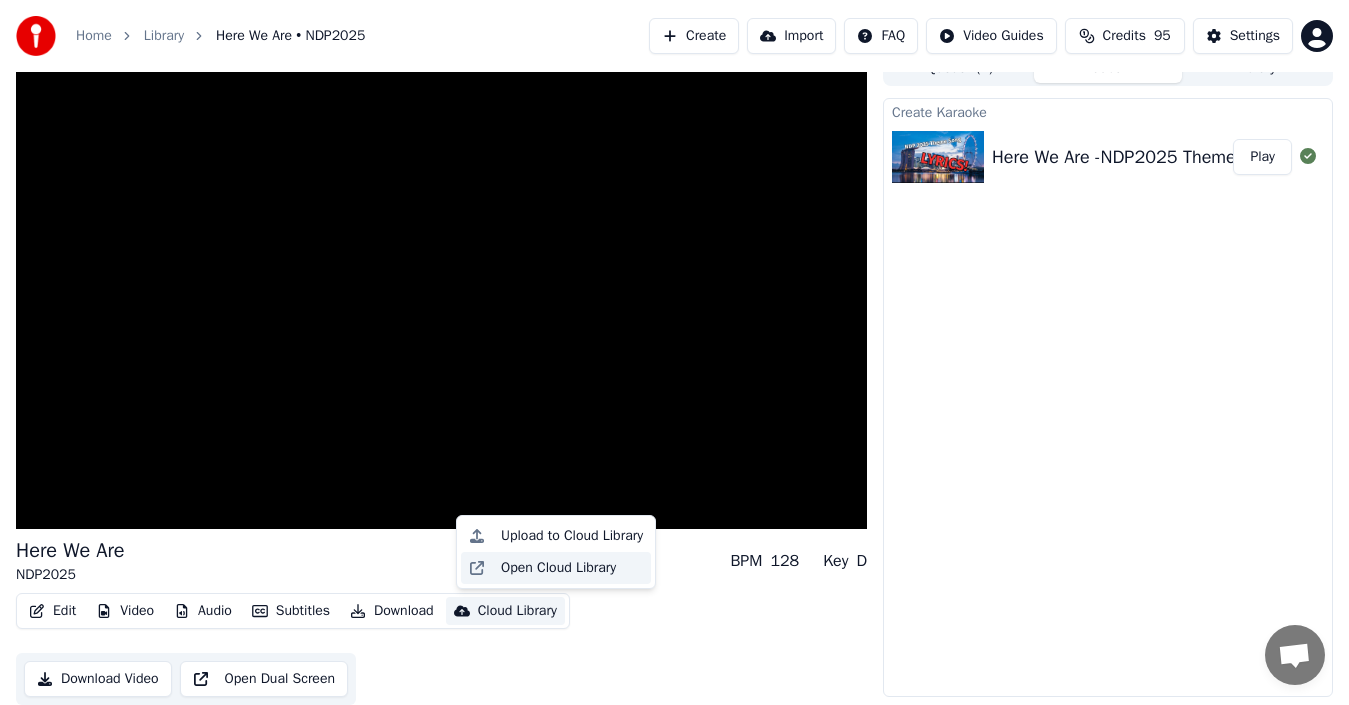 click on "Open Cloud Library" at bounding box center [558, 568] 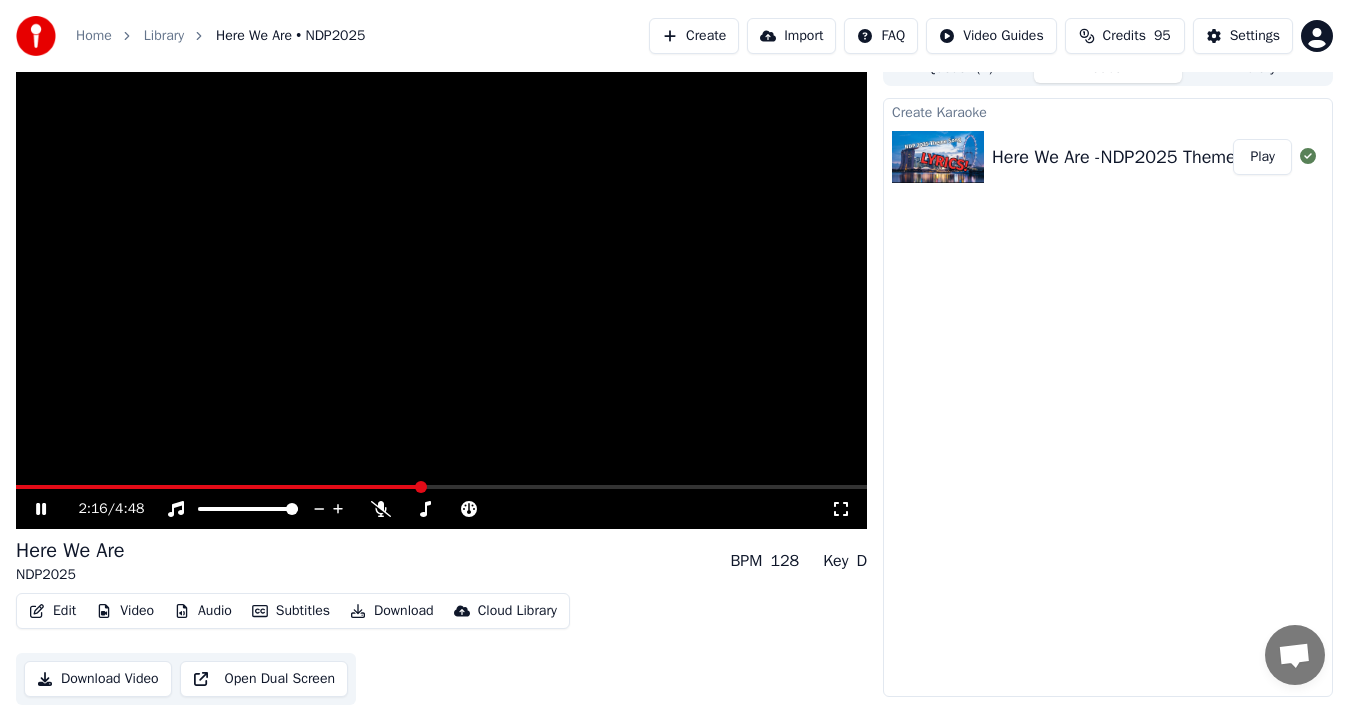 click on "Download Video" at bounding box center (98, 679) 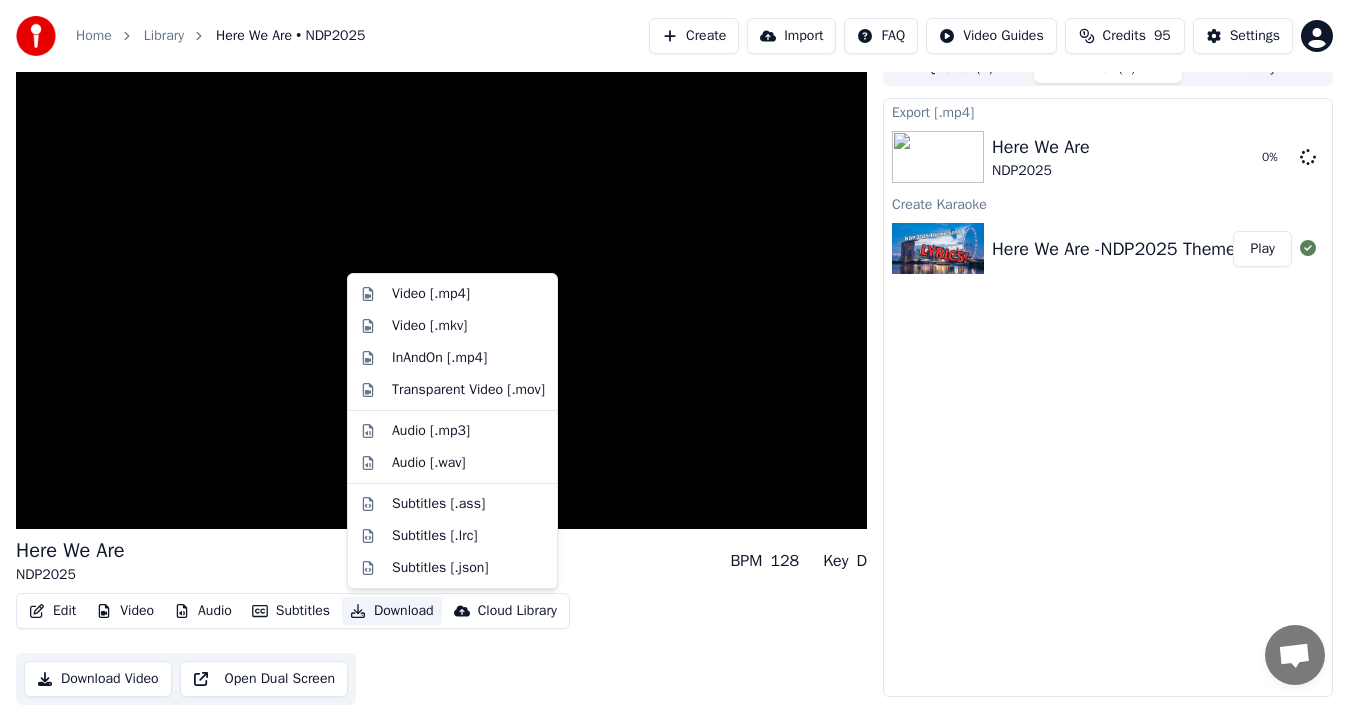 click on "Download" at bounding box center [392, 611] 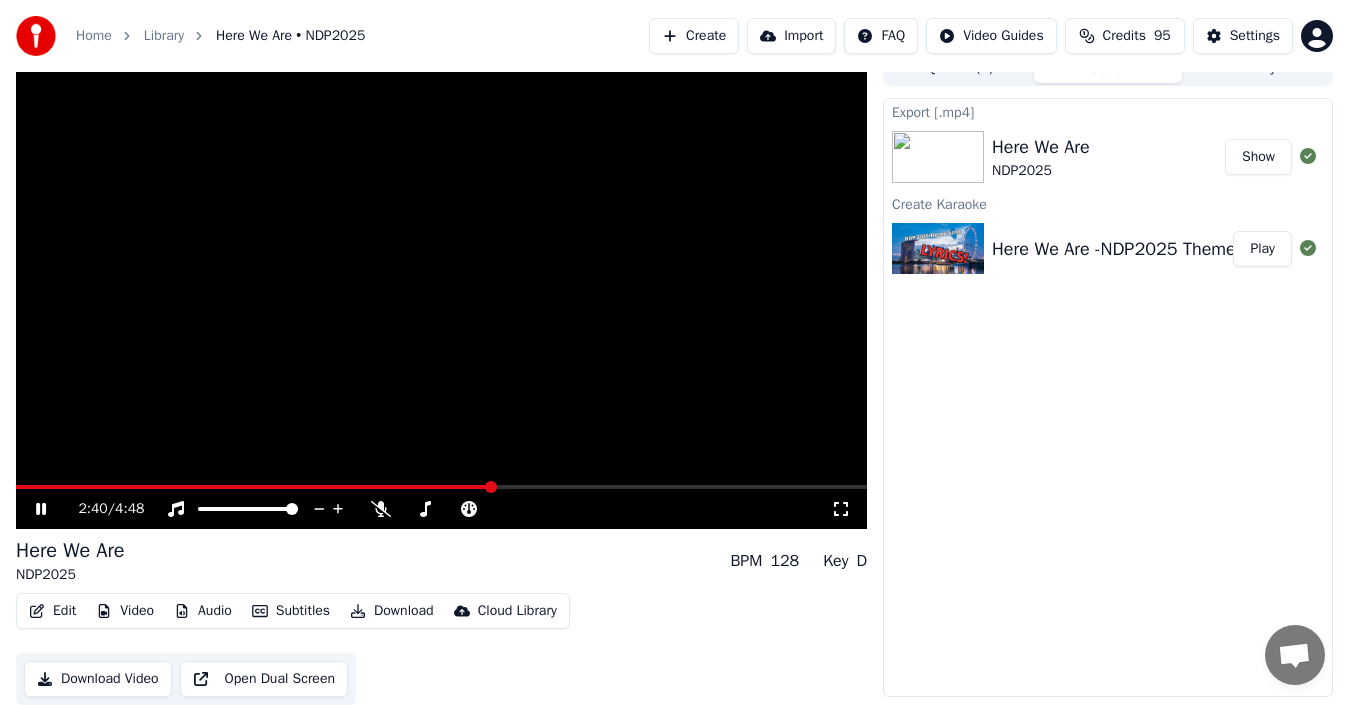 click 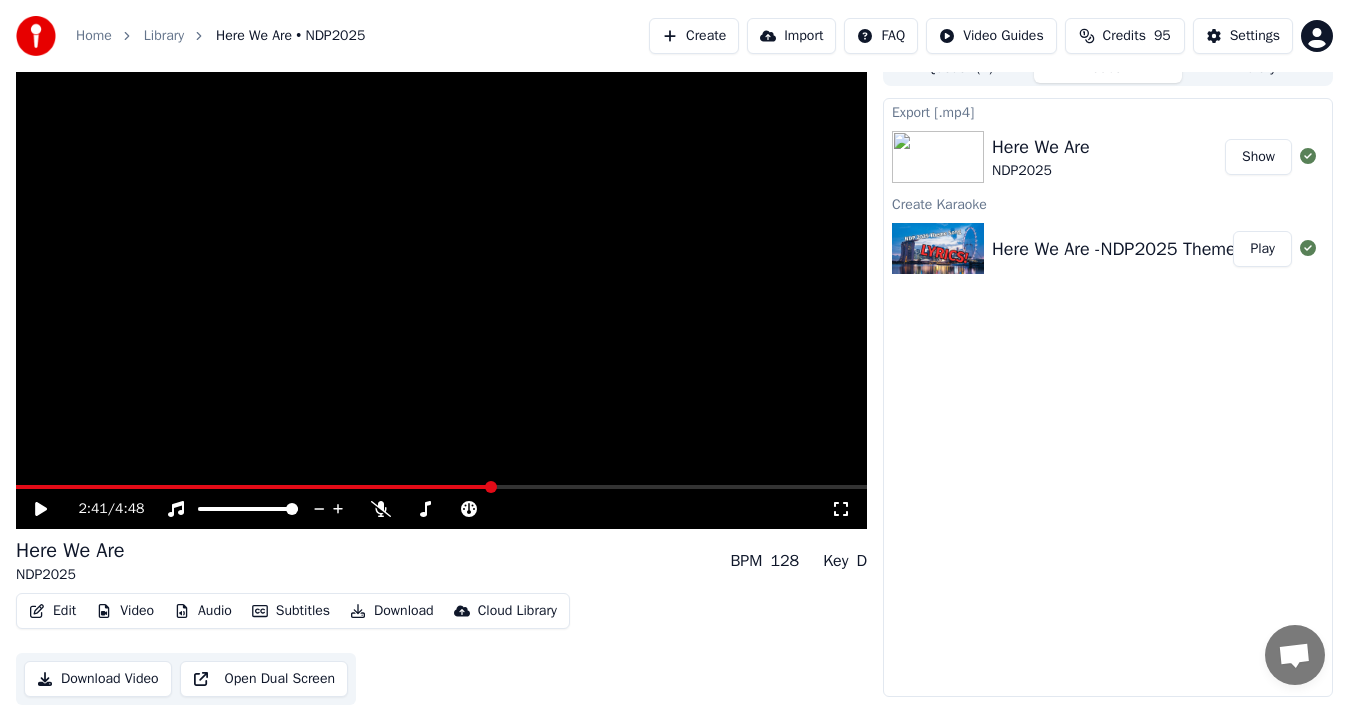 click on "Home" at bounding box center [94, 36] 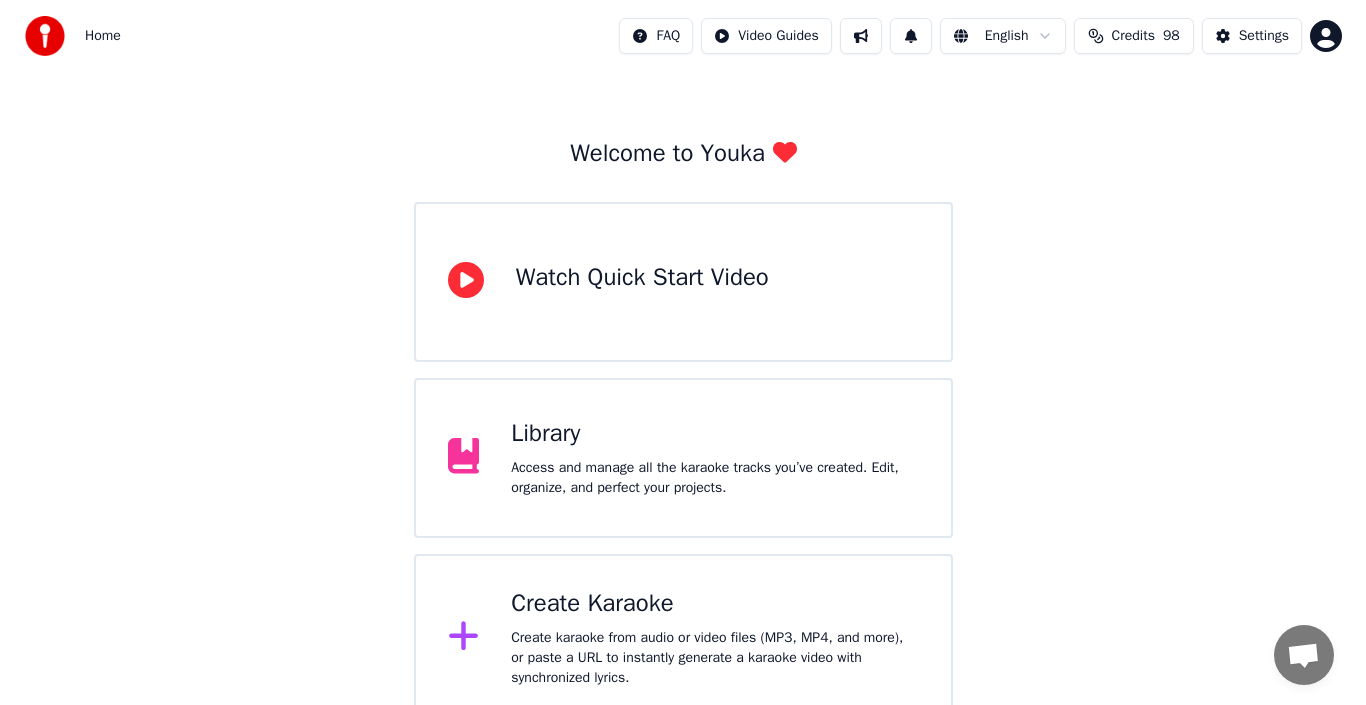 scroll, scrollTop: 71, scrollLeft: 0, axis: vertical 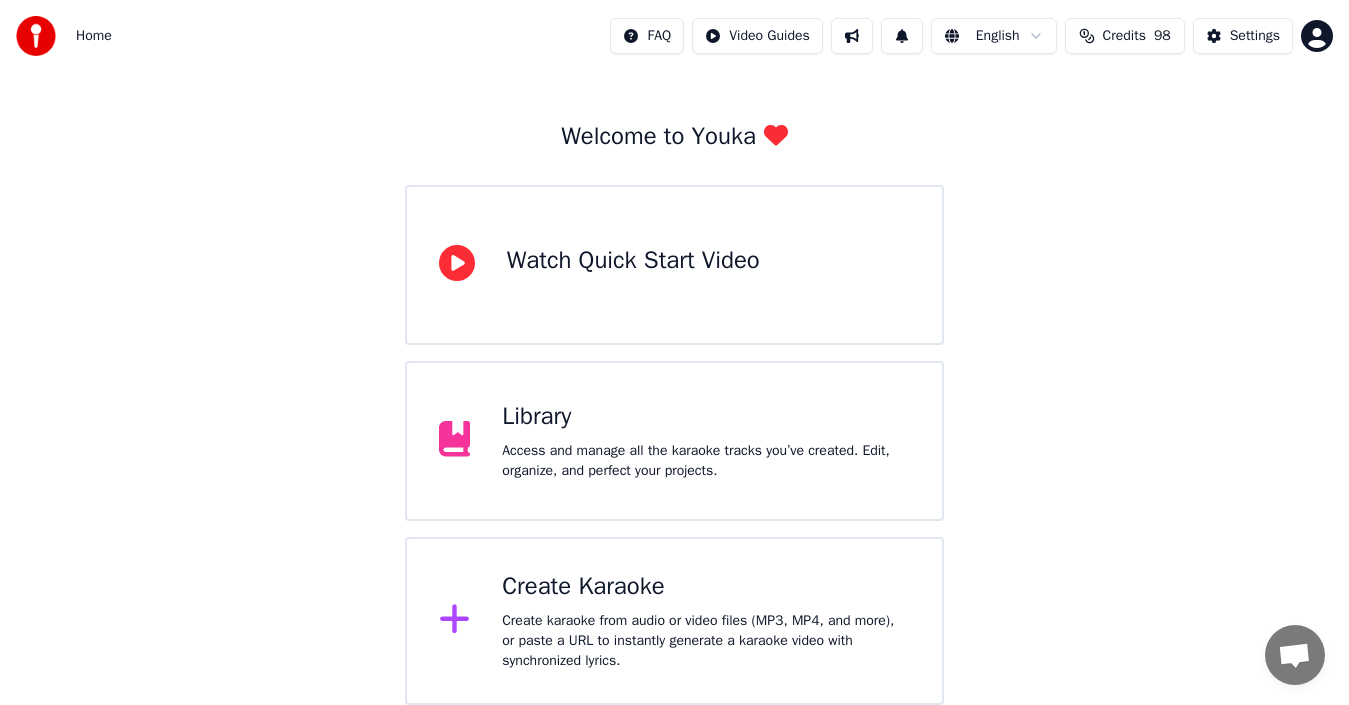 click on "Create karaoke from audio or video files (MP3, MP4, and more), or paste a URL to instantly generate a karaoke video with synchronized lyrics." at bounding box center [706, 641] 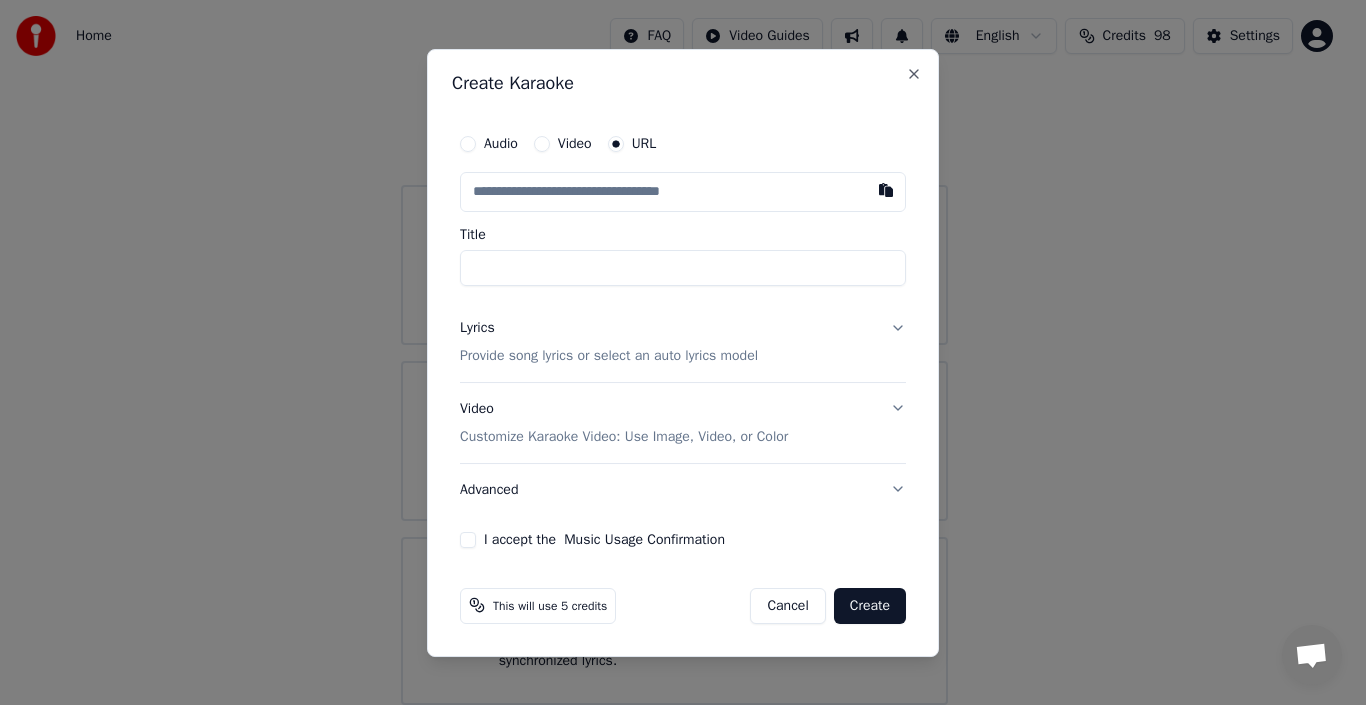click at bounding box center [683, 192] 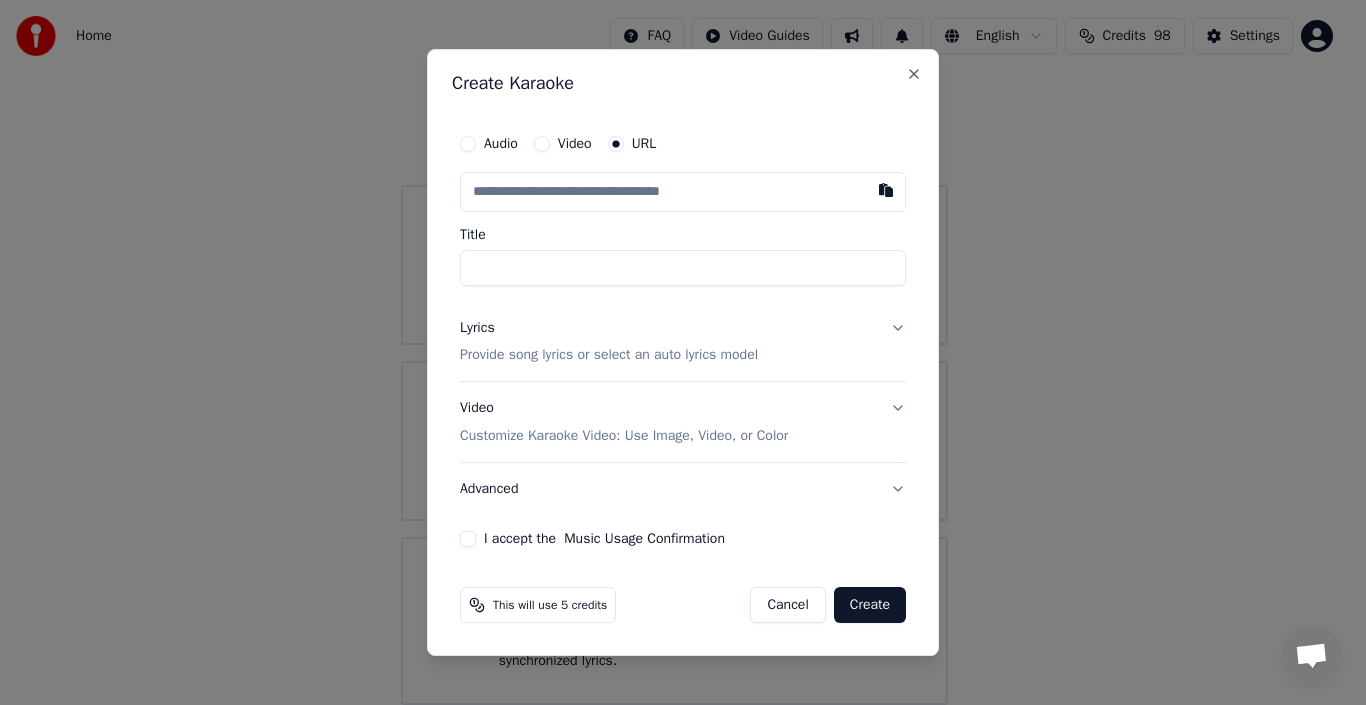type on "**********" 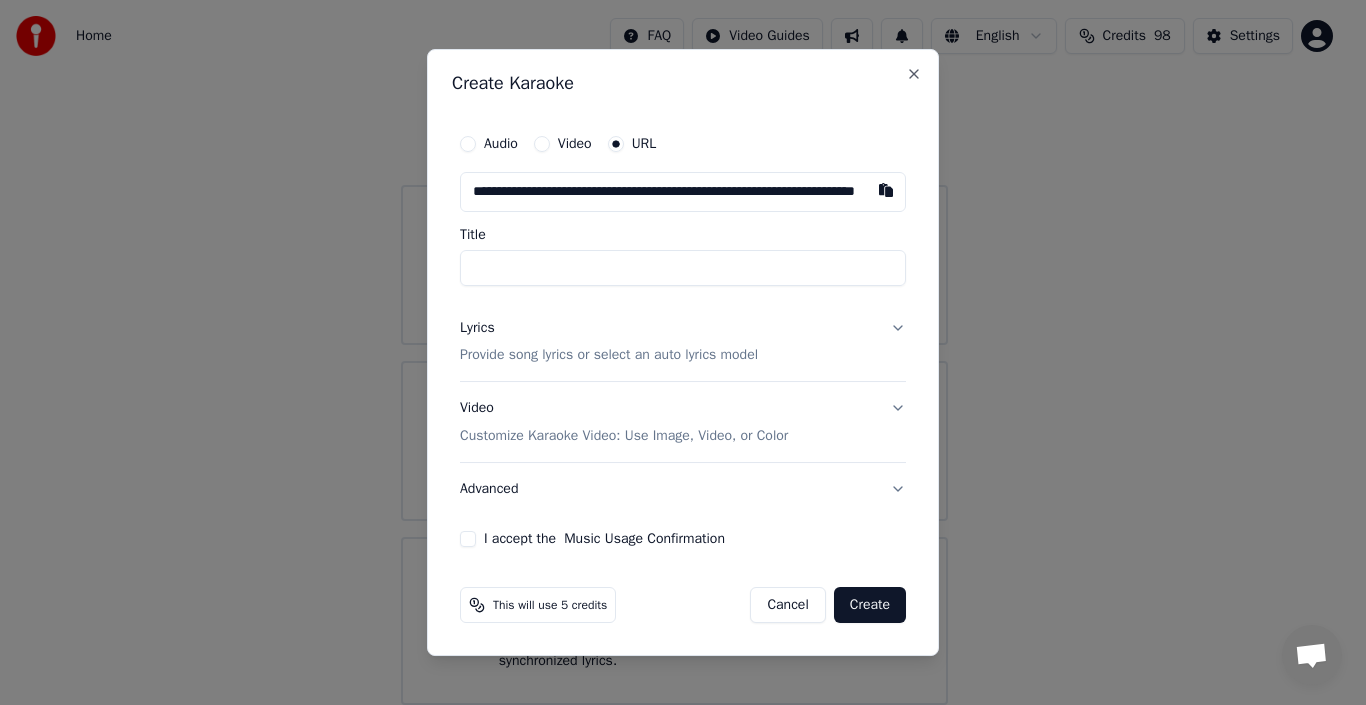 scroll, scrollTop: 0, scrollLeft: 126, axis: horizontal 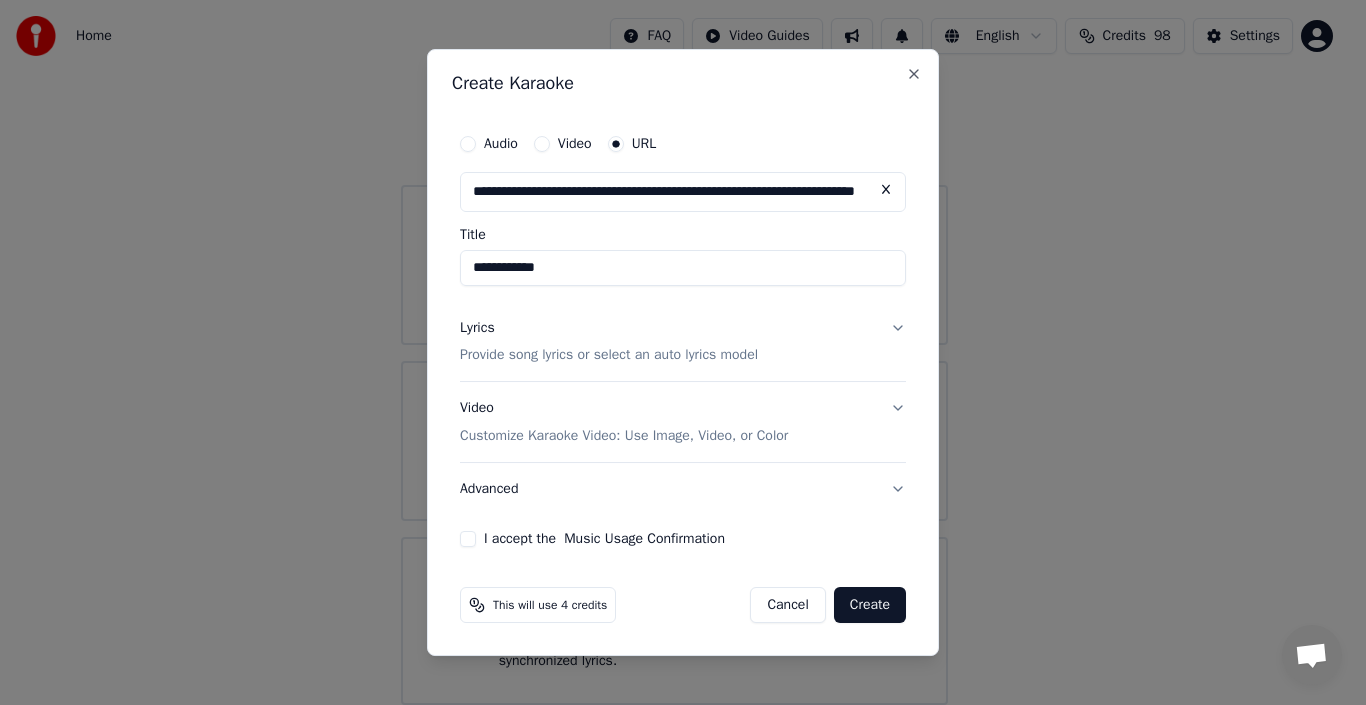 type on "**********" 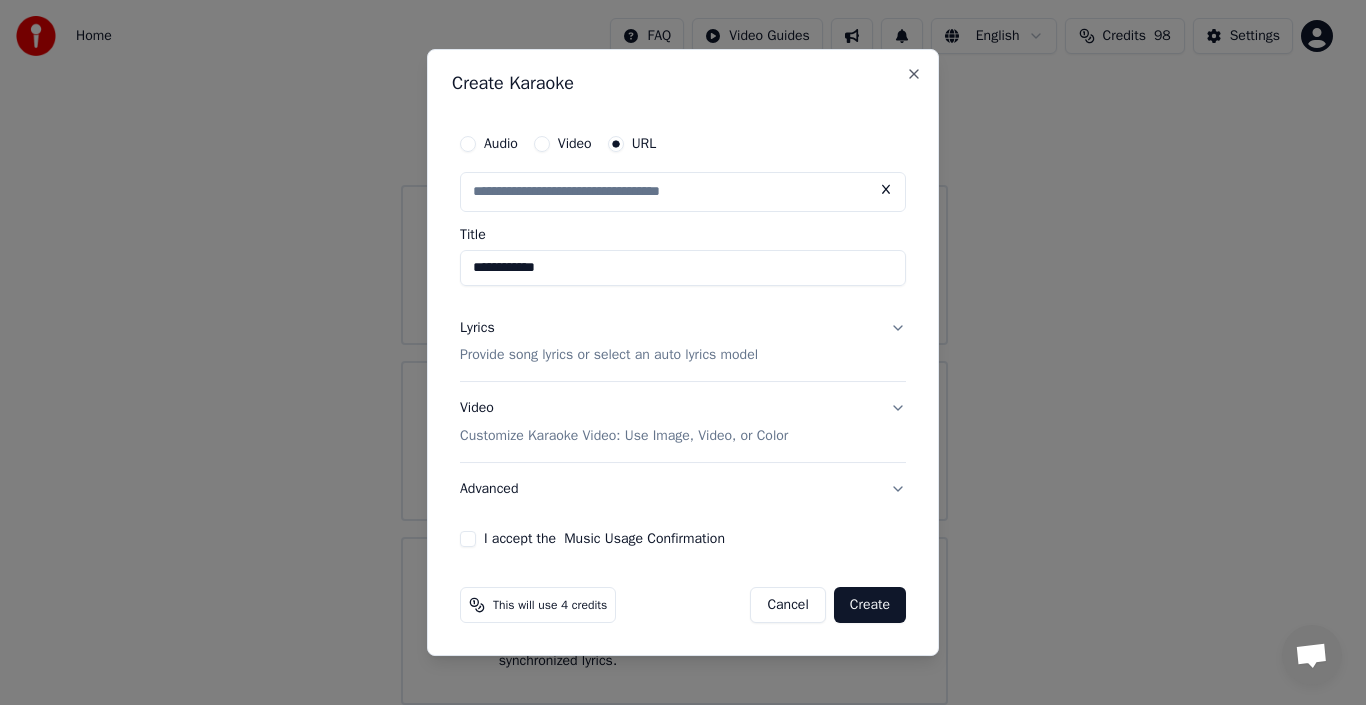 scroll, scrollTop: 0, scrollLeft: 0, axis: both 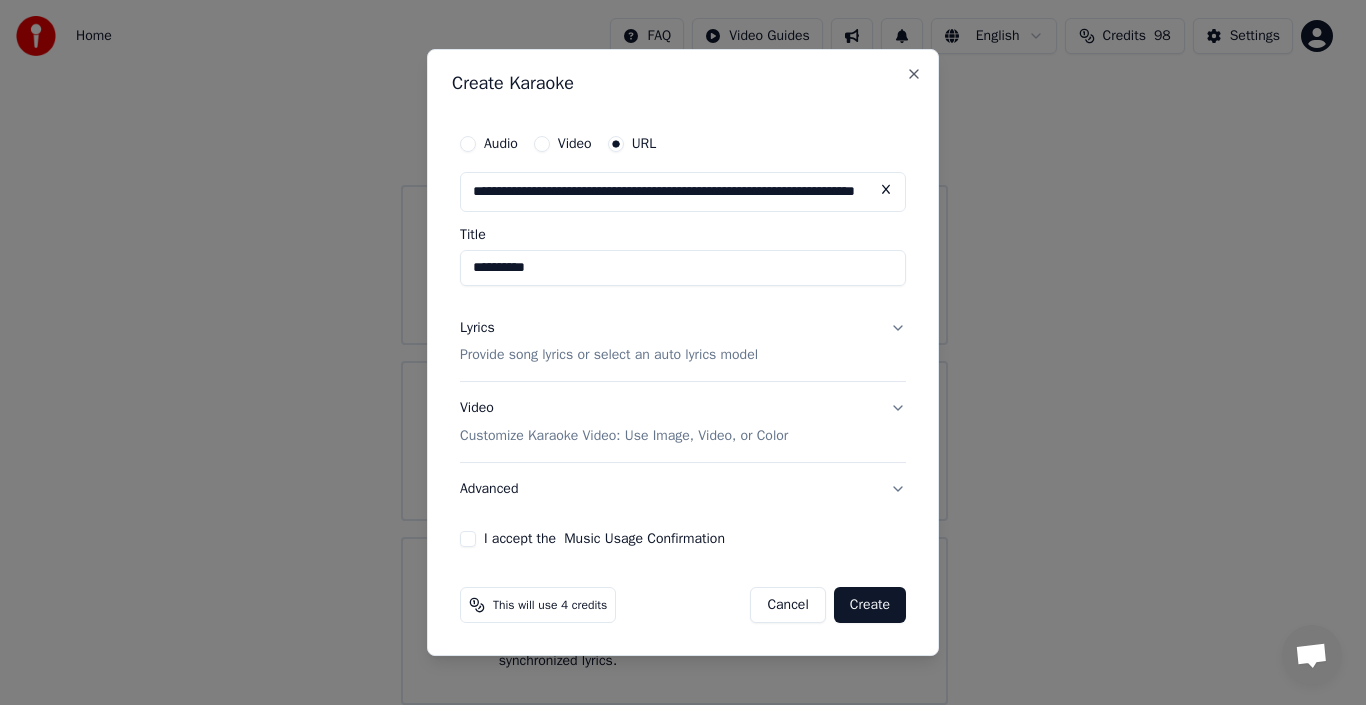 type on "**********" 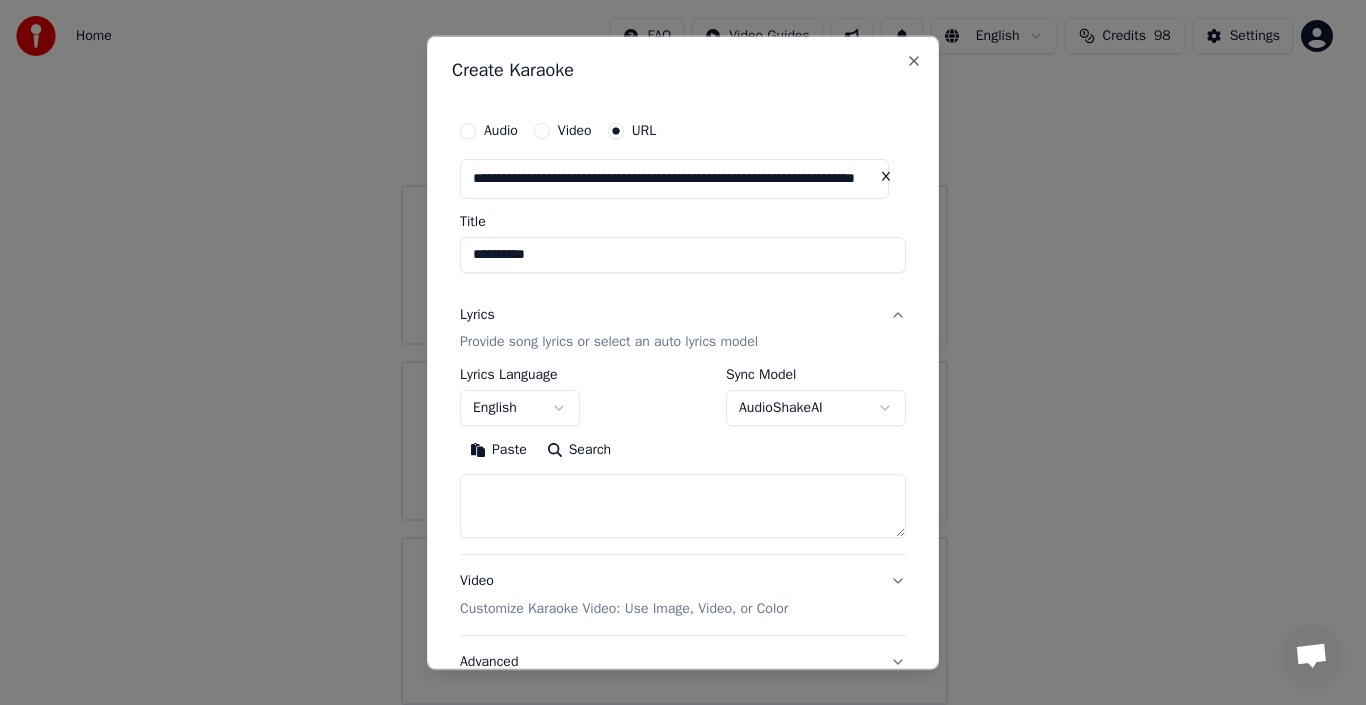 click at bounding box center [683, 506] 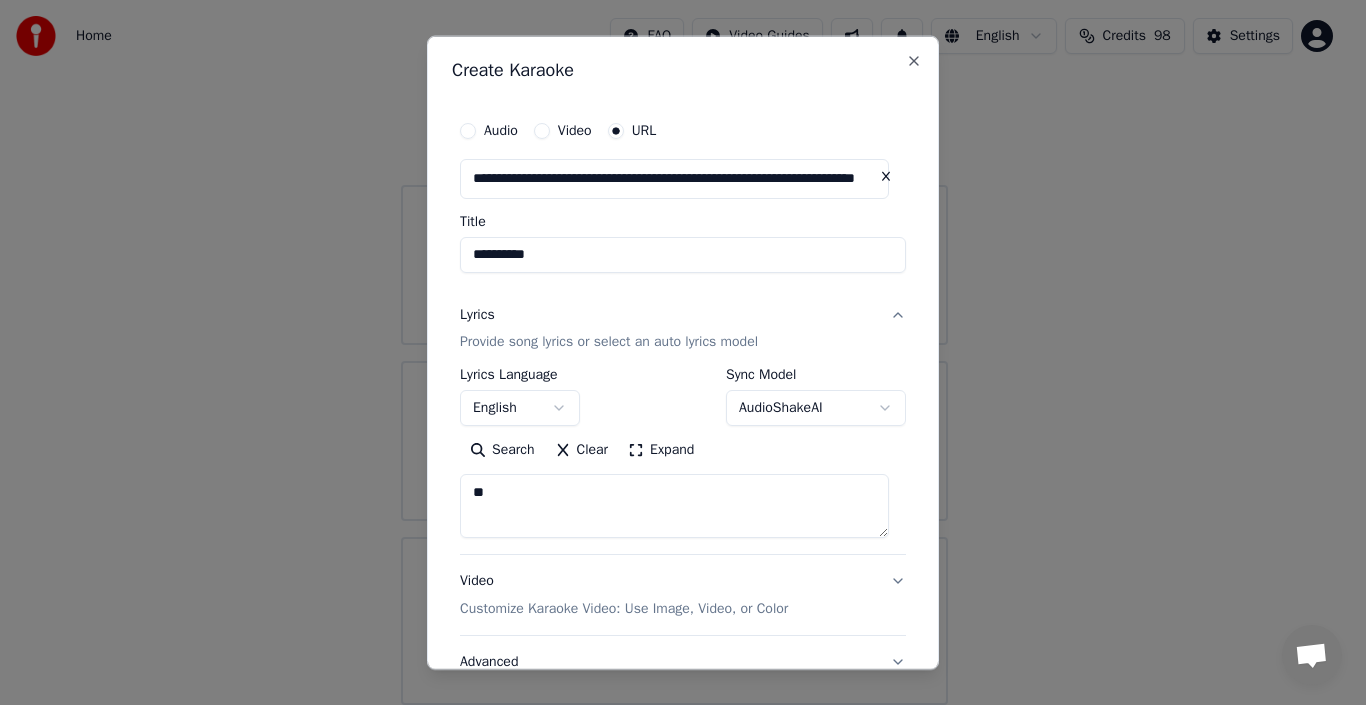 type on "**" 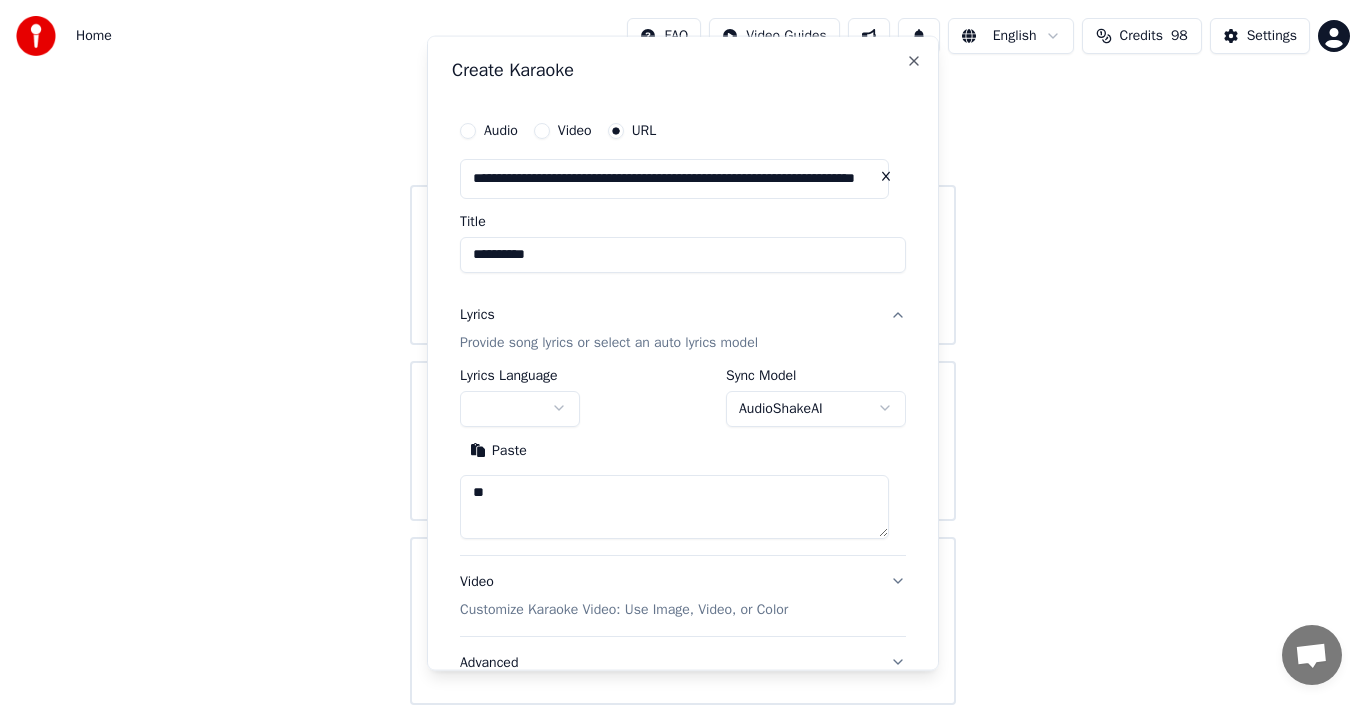 type 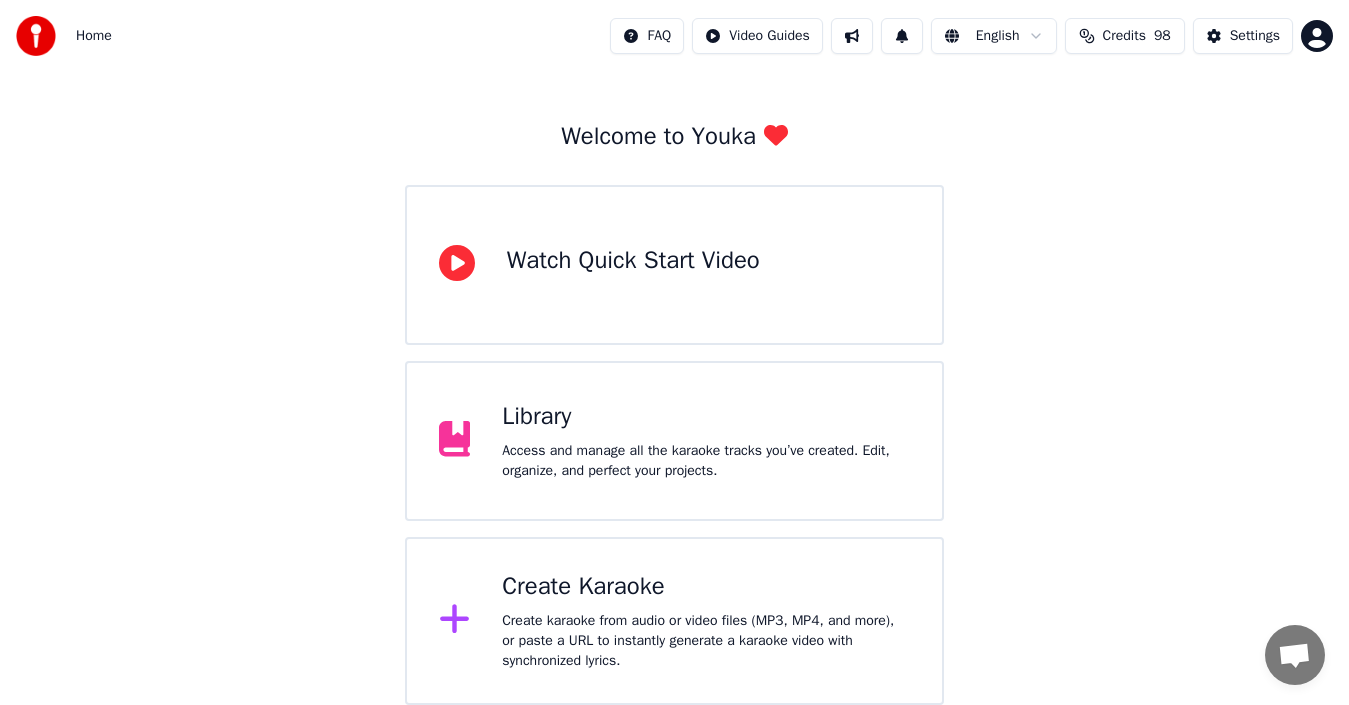 click on "Create karaoke from audio or video files (MP3, MP4, and more), or paste a URL to instantly generate a karaoke video with synchronized lyrics." at bounding box center (706, 641) 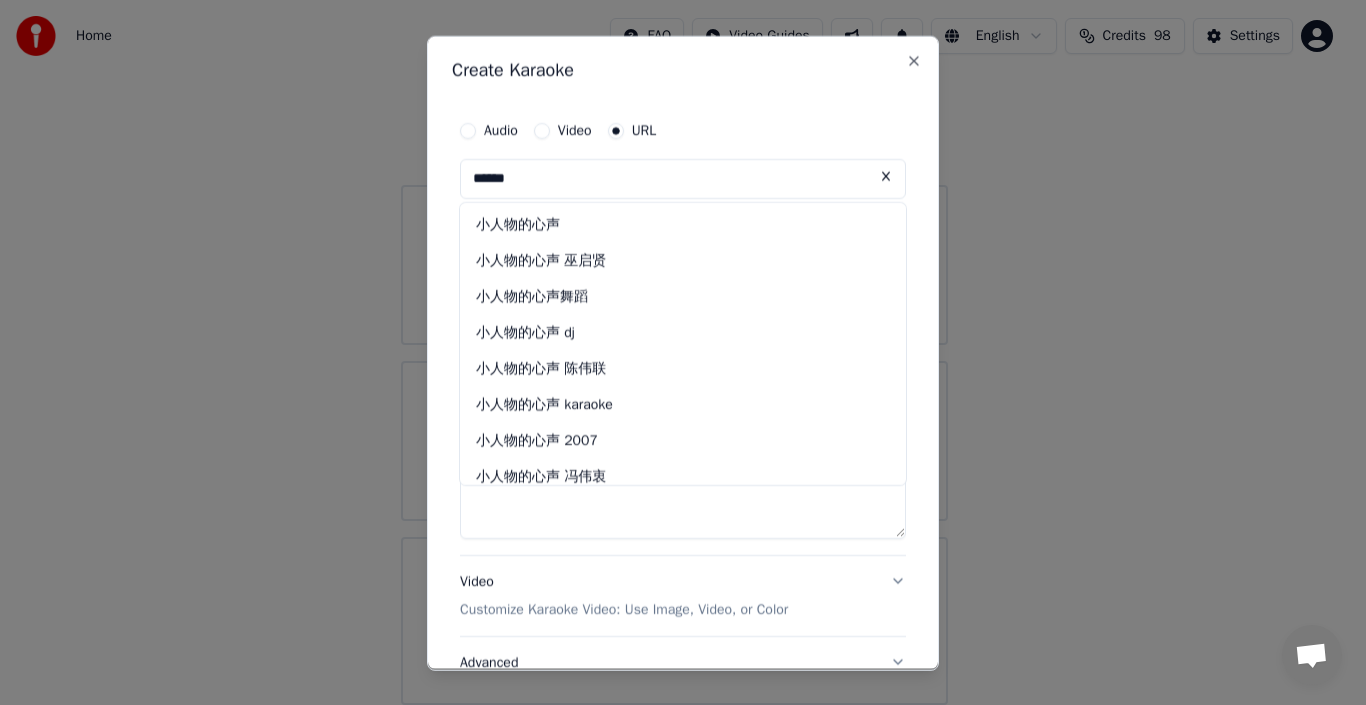 type on "******" 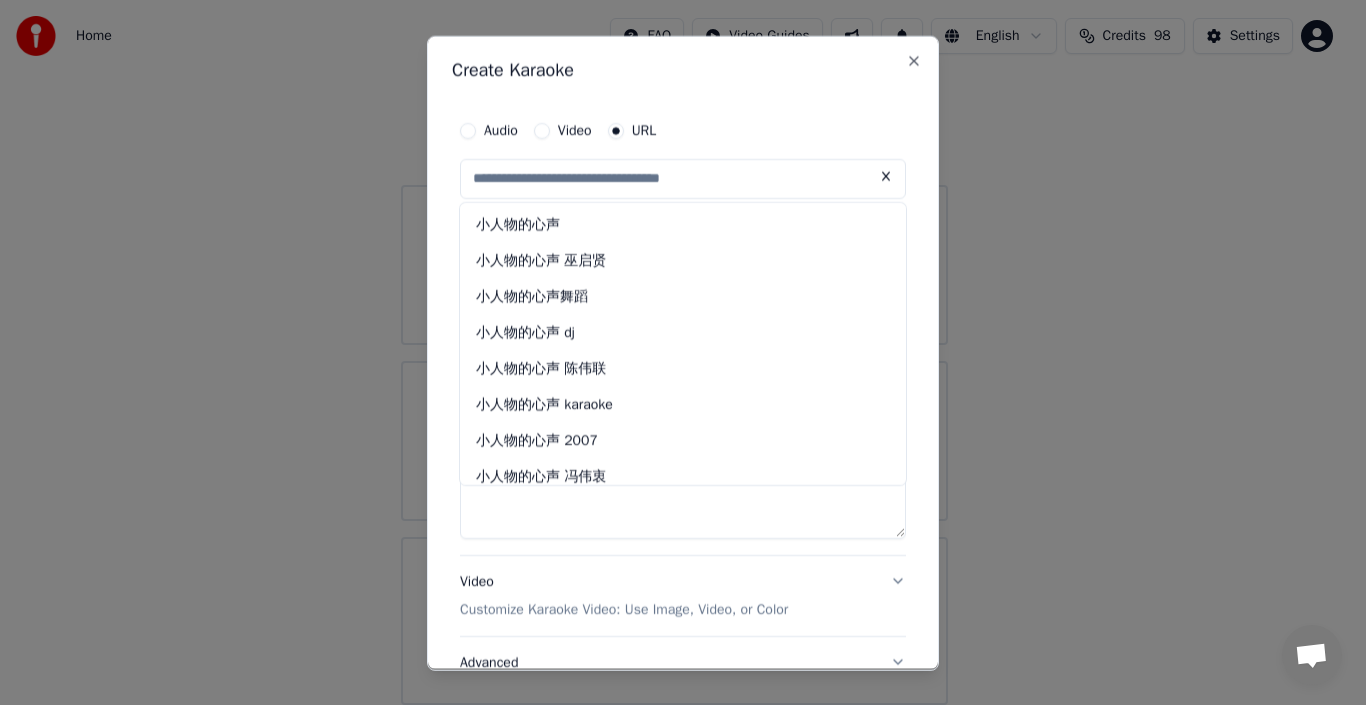 click at bounding box center (886, 176) 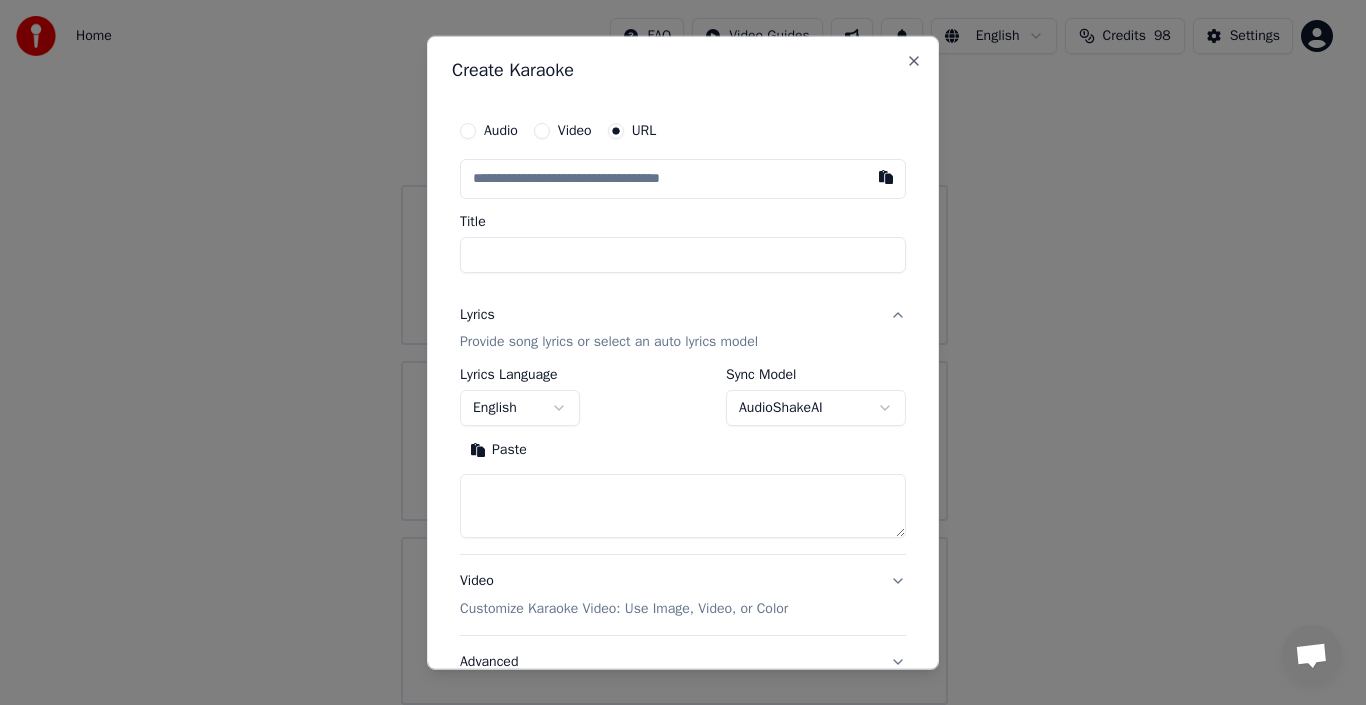 paste on "**********" 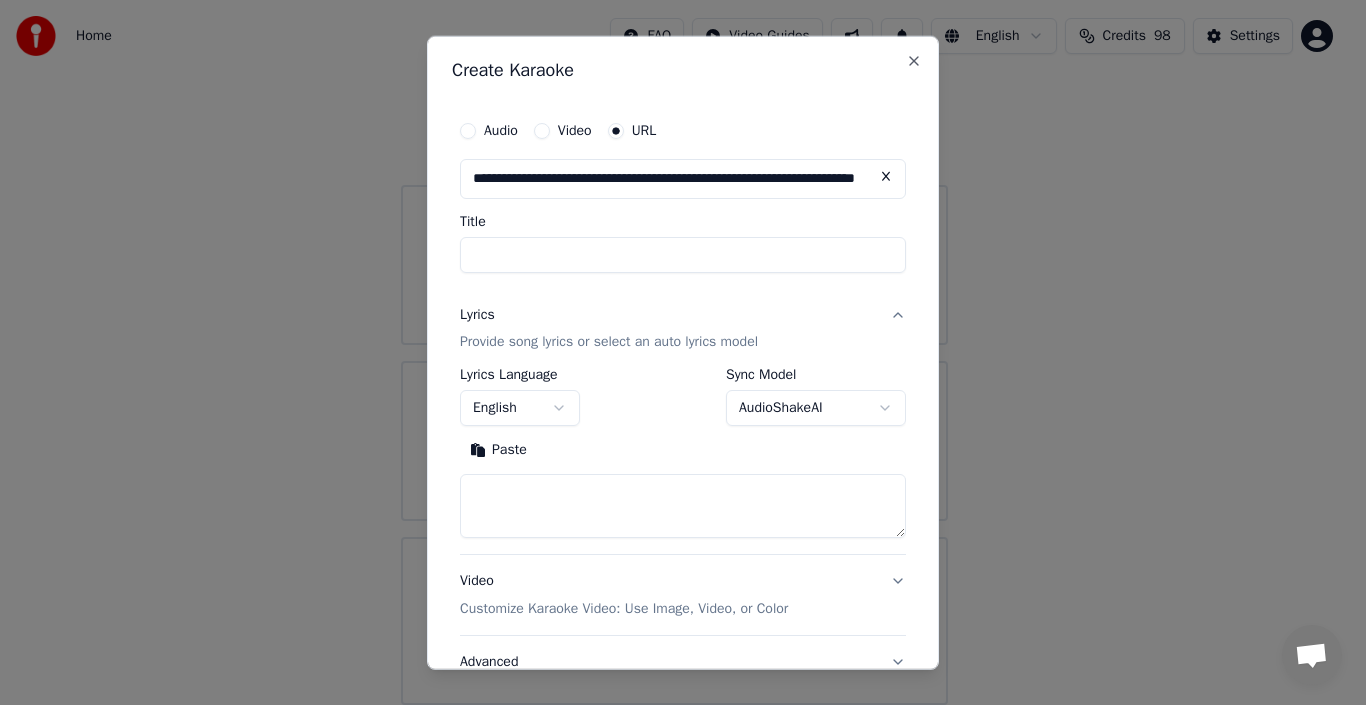 scroll, scrollTop: 0, scrollLeft: 143, axis: horizontal 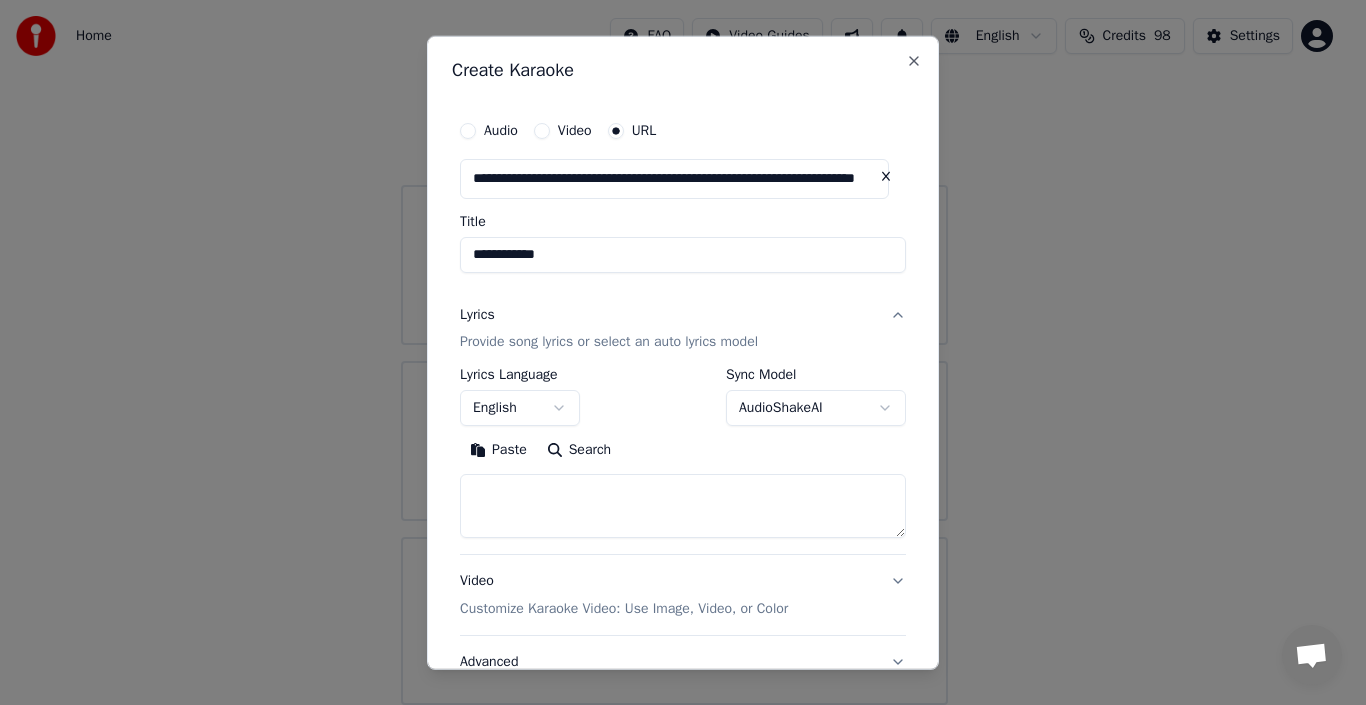 type on "**********" 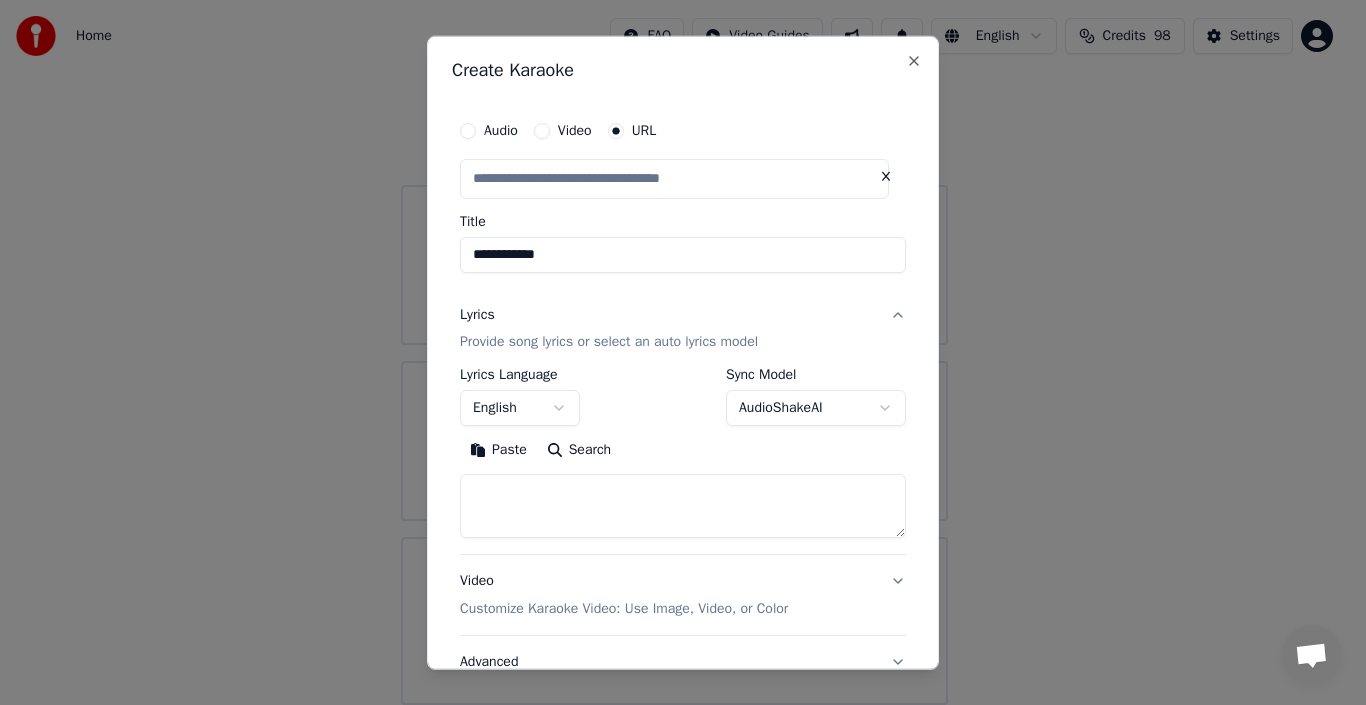 scroll, scrollTop: 0, scrollLeft: 0, axis: both 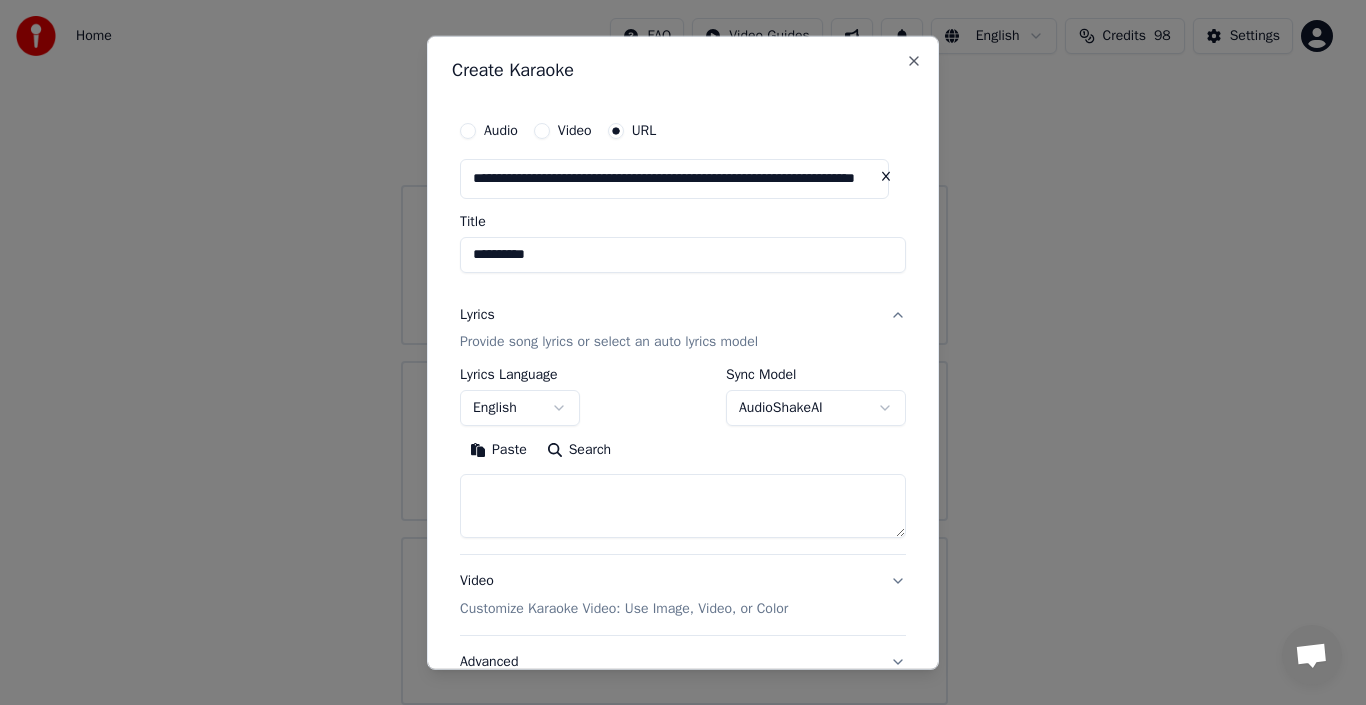 type on "**********" 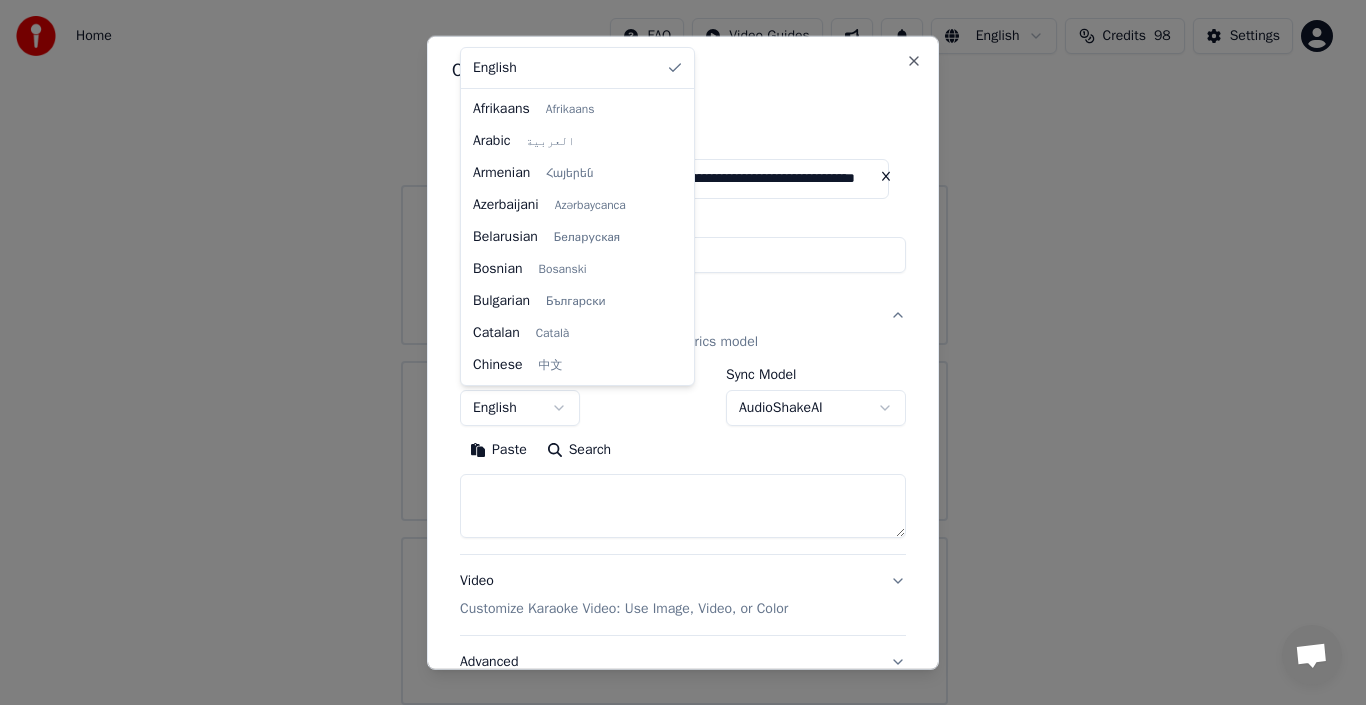 click on "**********" at bounding box center [674, 317] 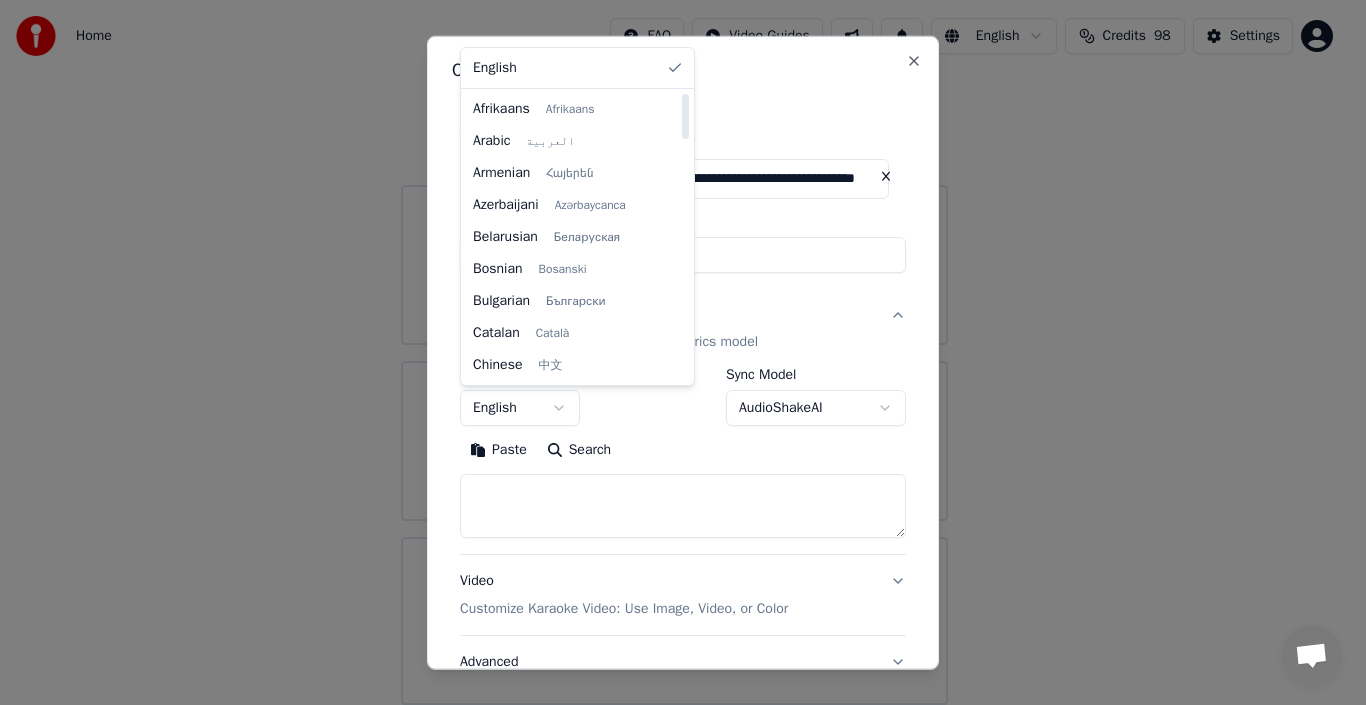 select on "**" 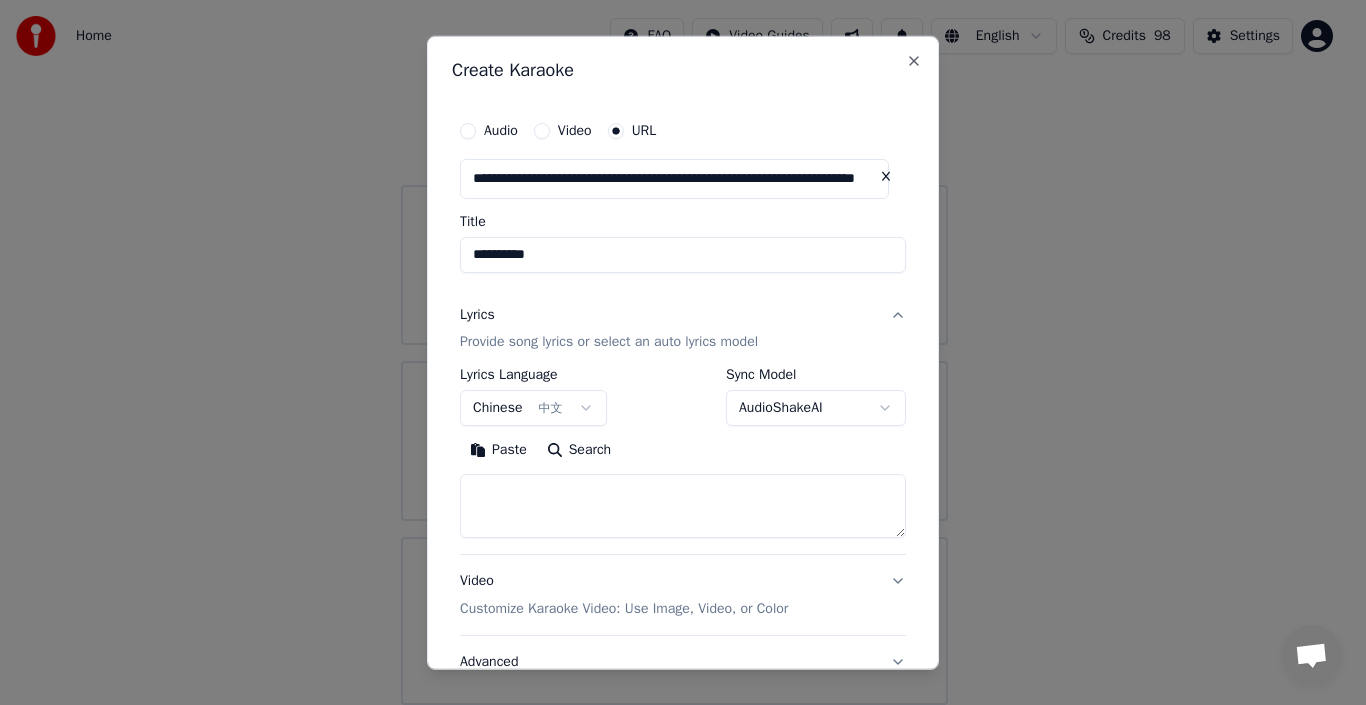 click at bounding box center [683, 506] 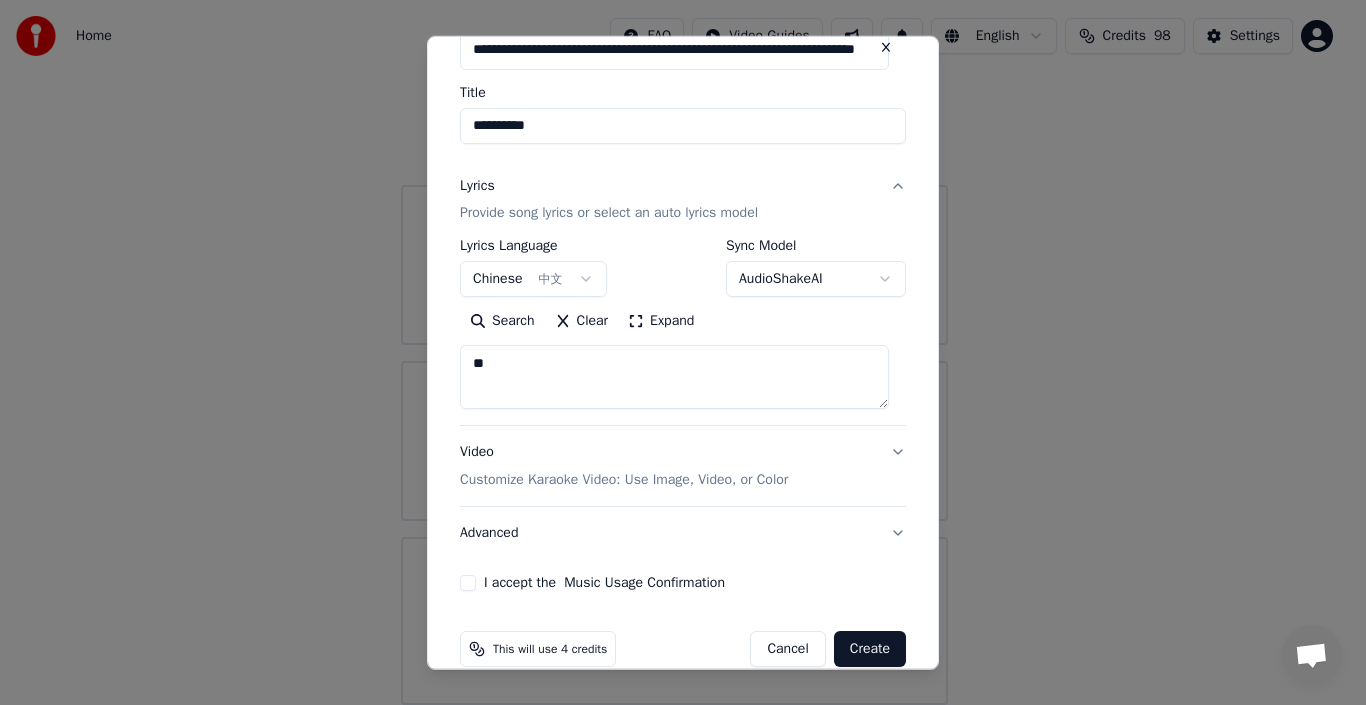 scroll, scrollTop: 159, scrollLeft: 0, axis: vertical 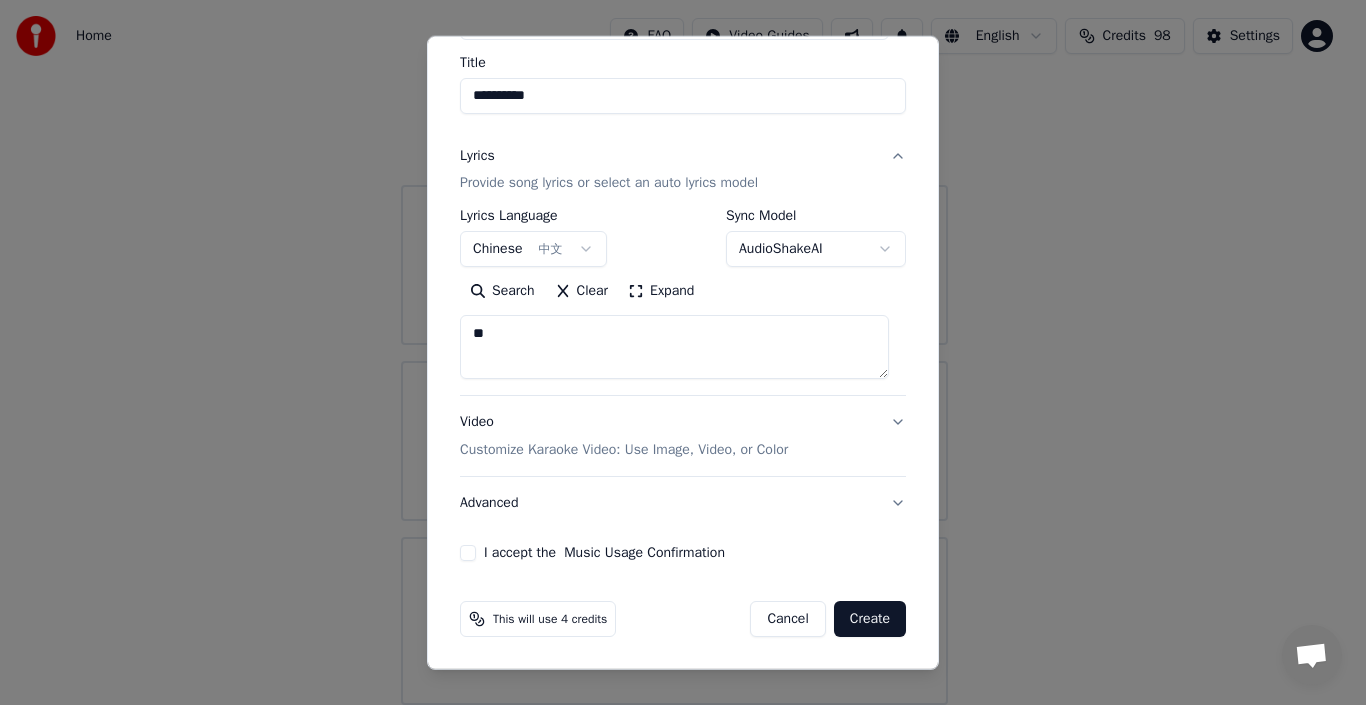 type on "**" 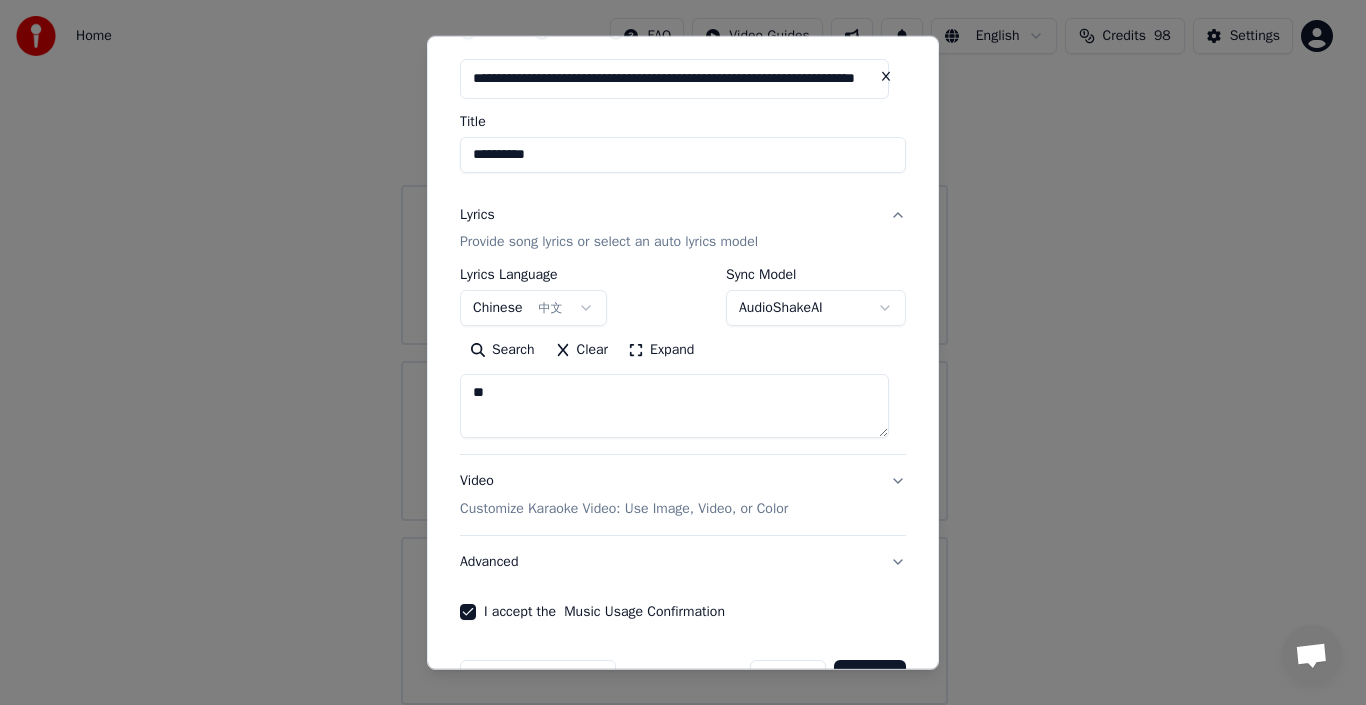 scroll, scrollTop: 159, scrollLeft: 0, axis: vertical 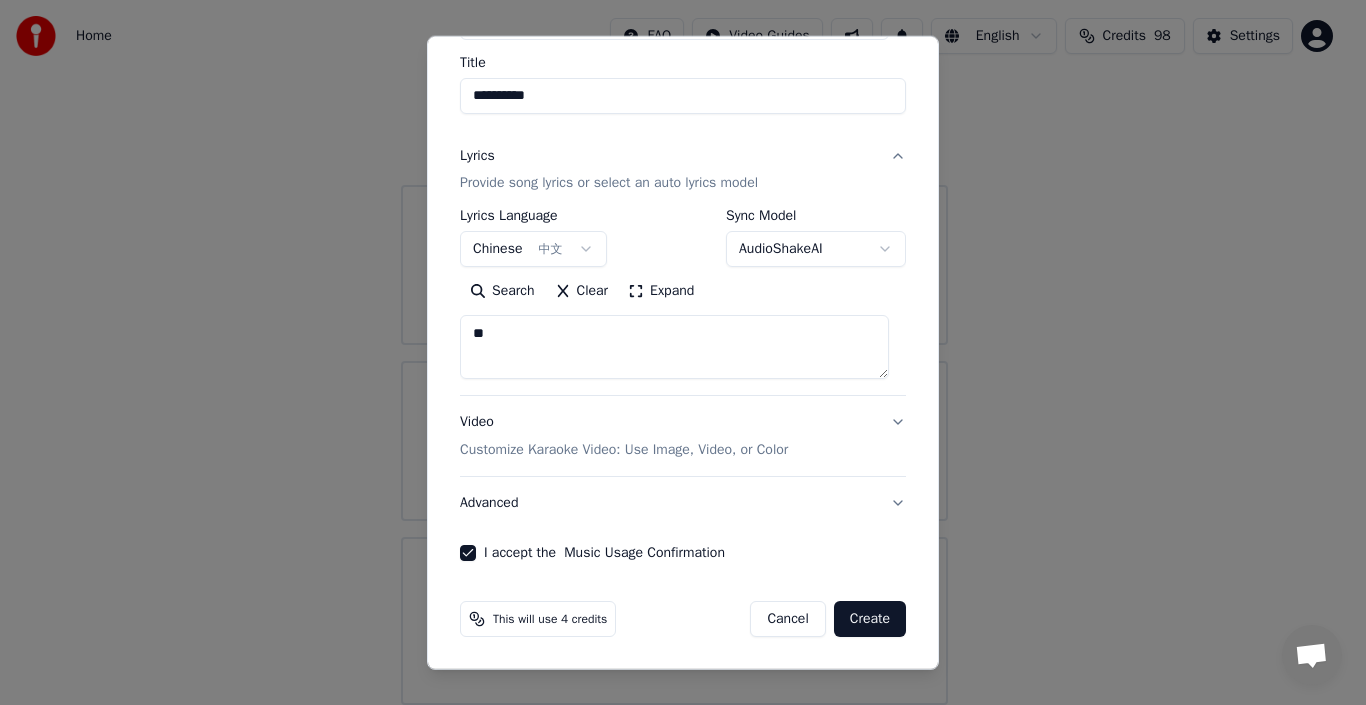 click on "Create" at bounding box center [870, 619] 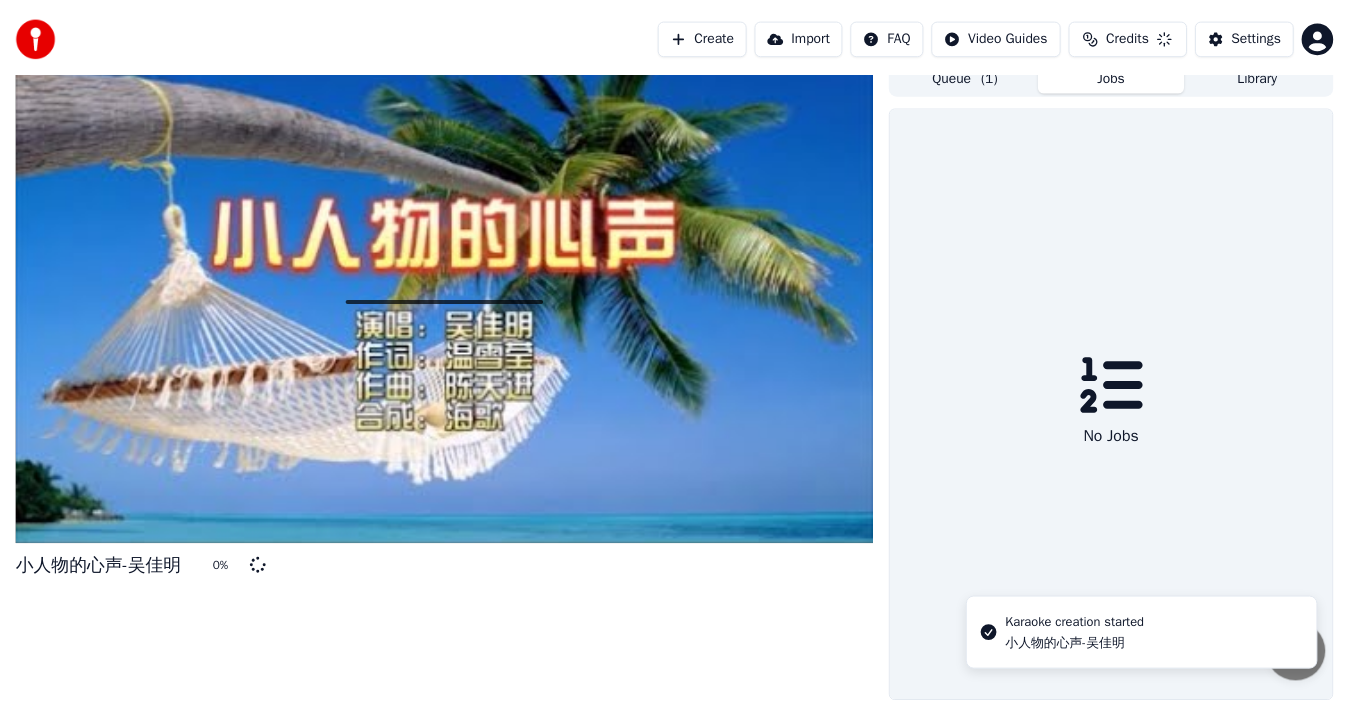 scroll, scrollTop: 14, scrollLeft: 0, axis: vertical 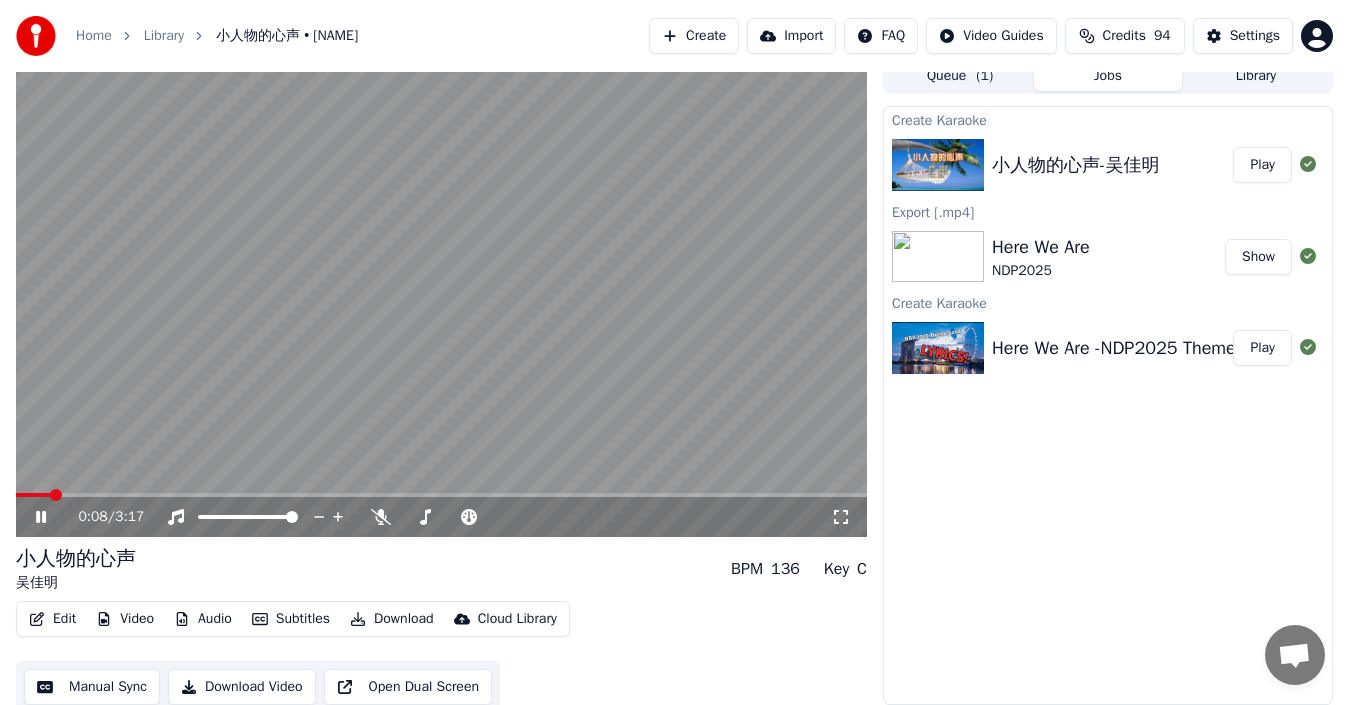 click 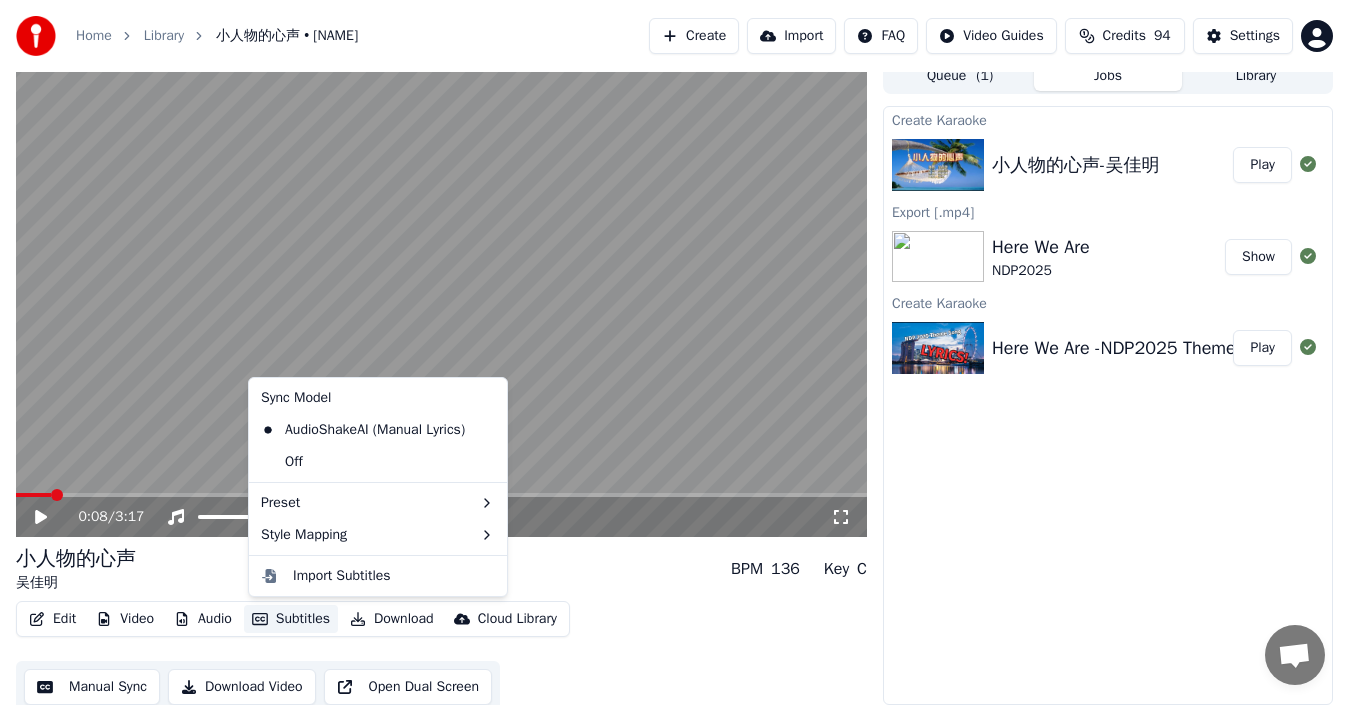 click on "Subtitles" at bounding box center (291, 619) 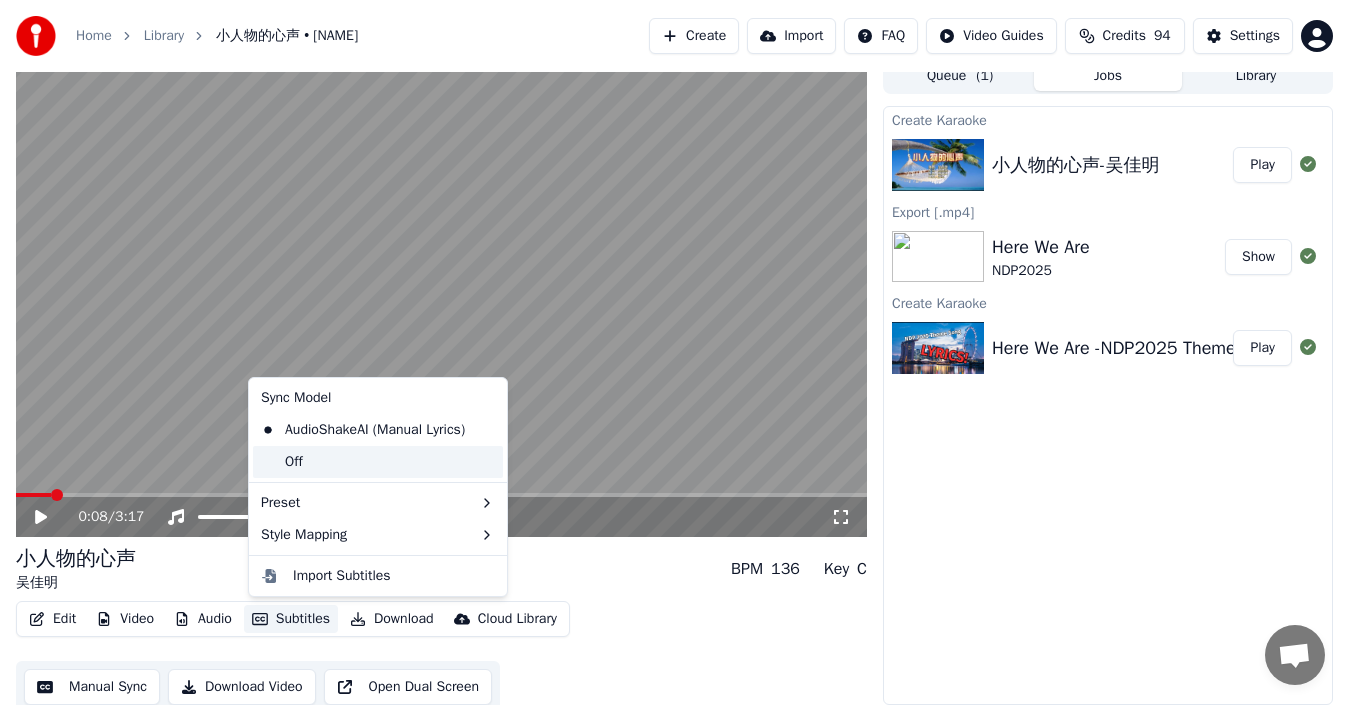 click on "Off" at bounding box center (378, 462) 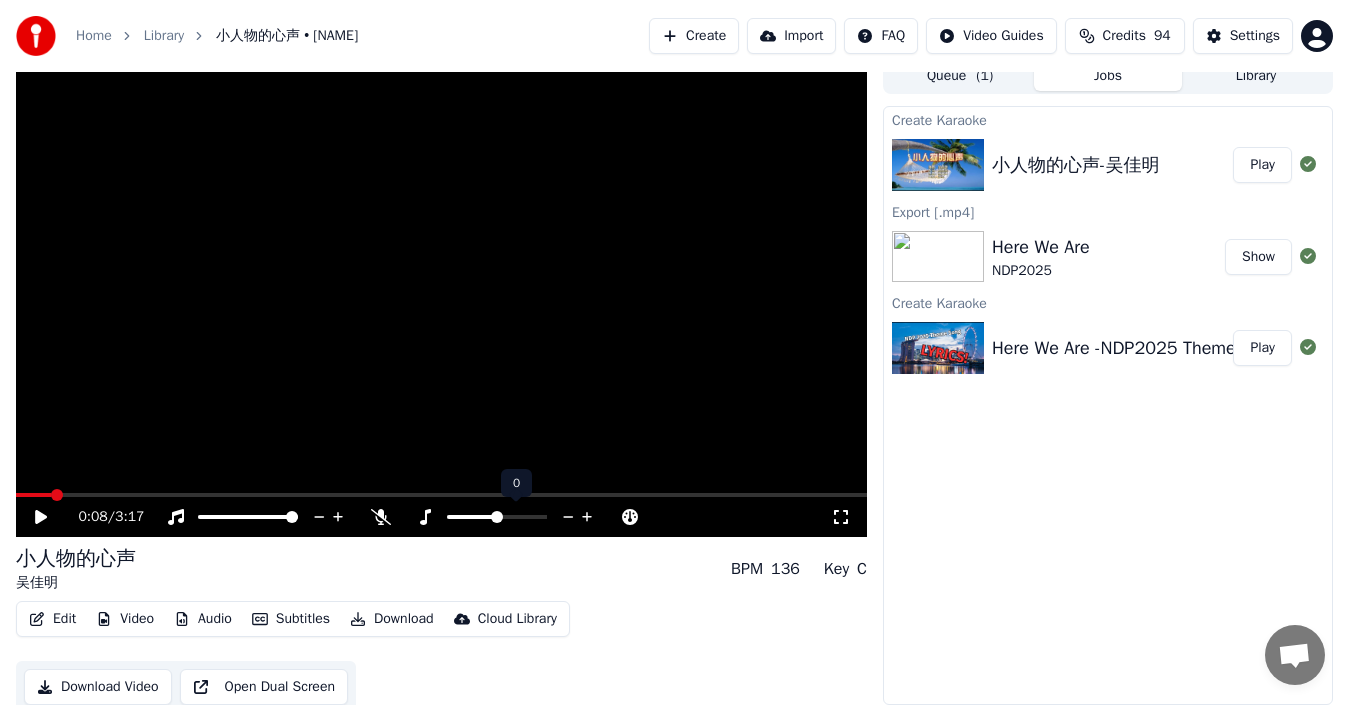 click 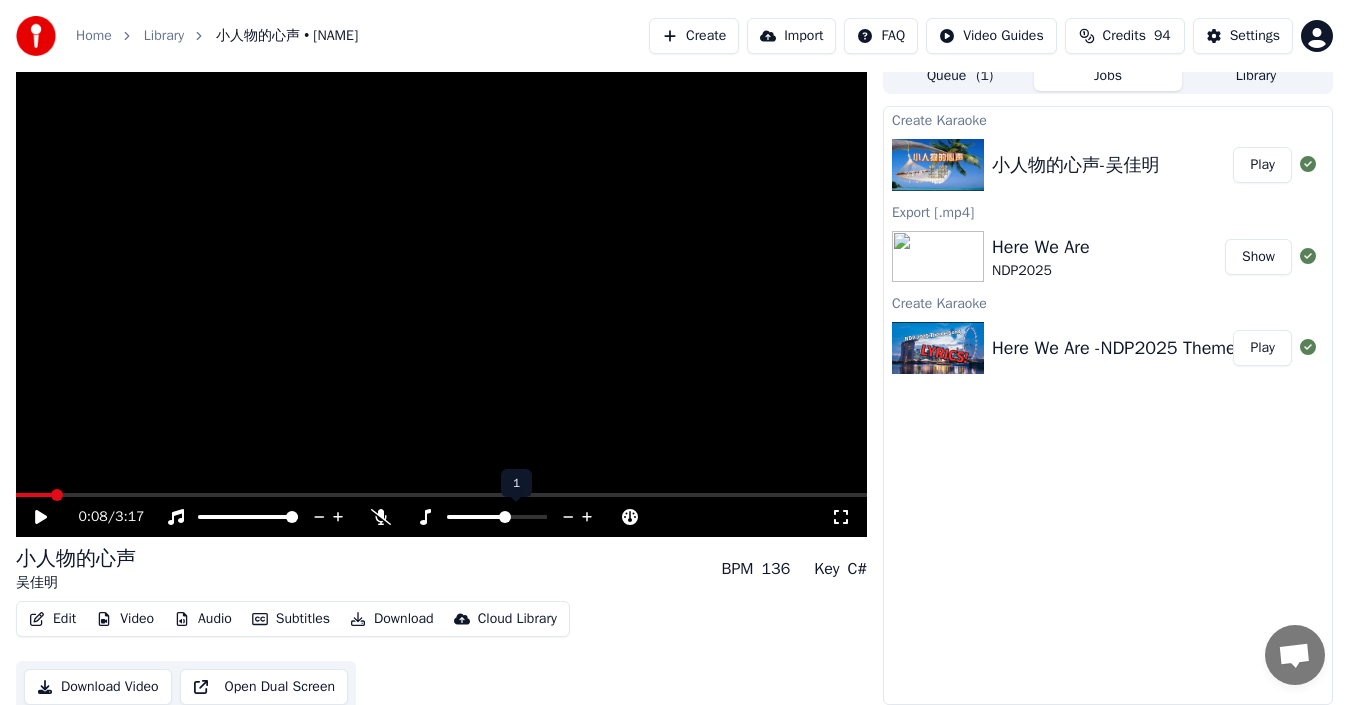 click 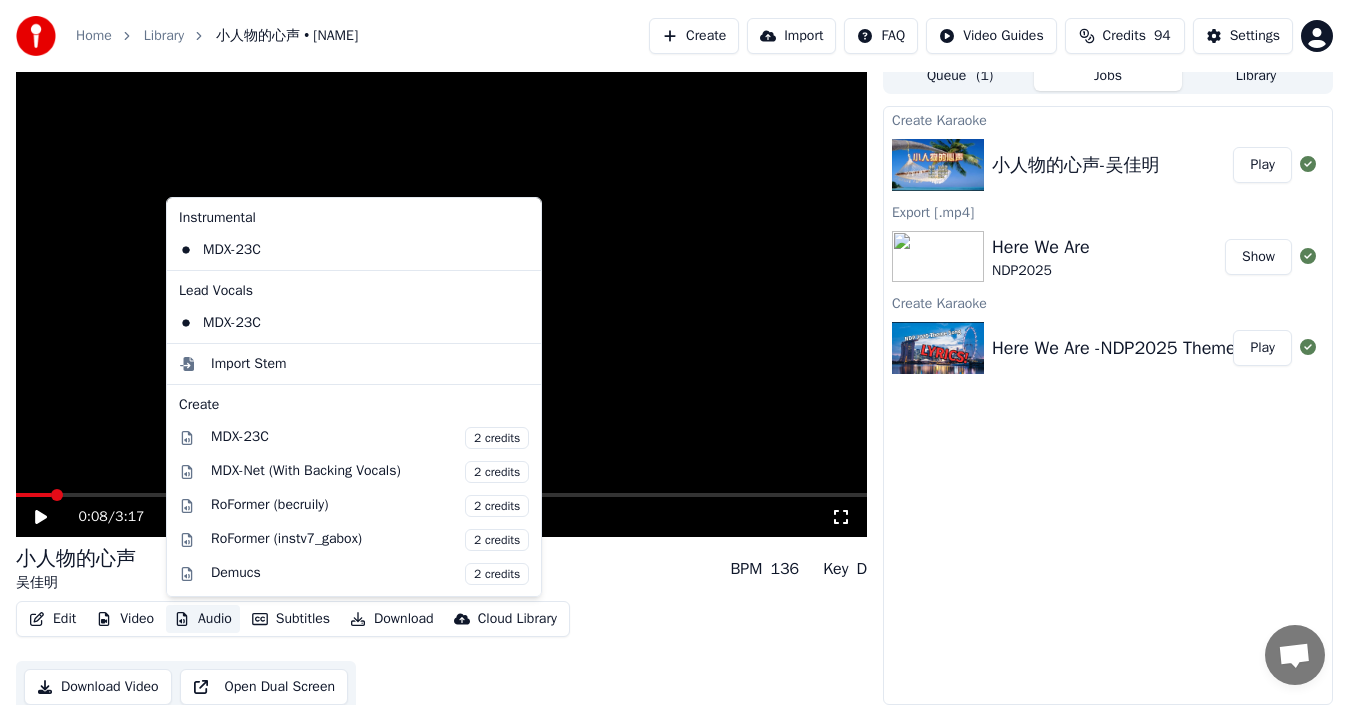 click on "Audio" at bounding box center (203, 619) 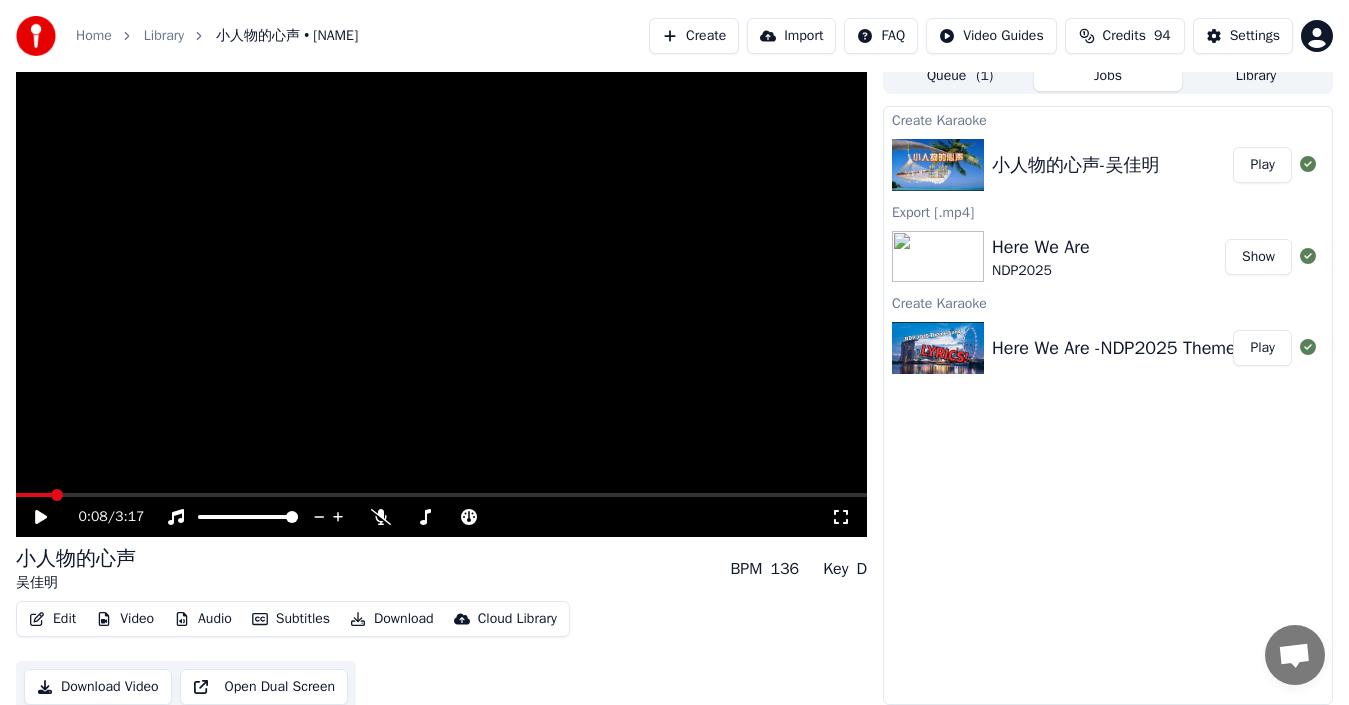 click on "小人物的心声 吴佳明 BPM 136 Key D" at bounding box center (441, 569) 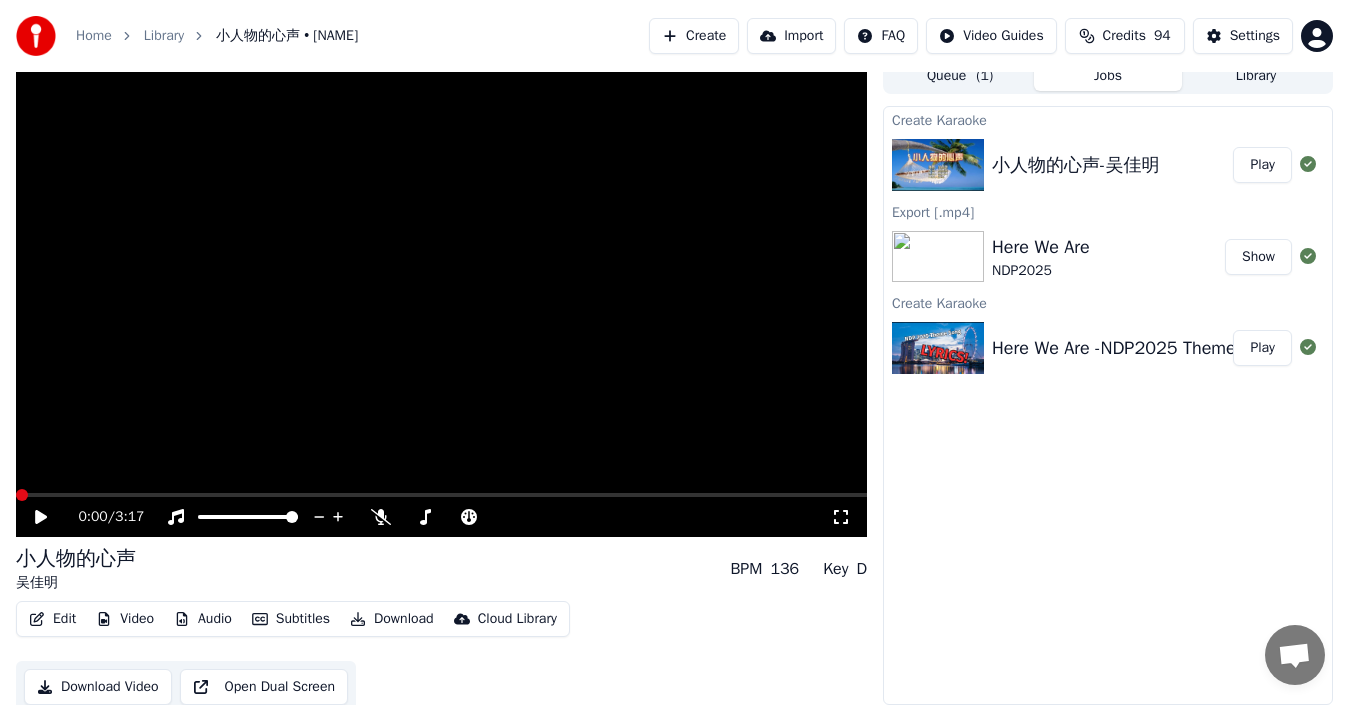 click at bounding box center (22, 495) 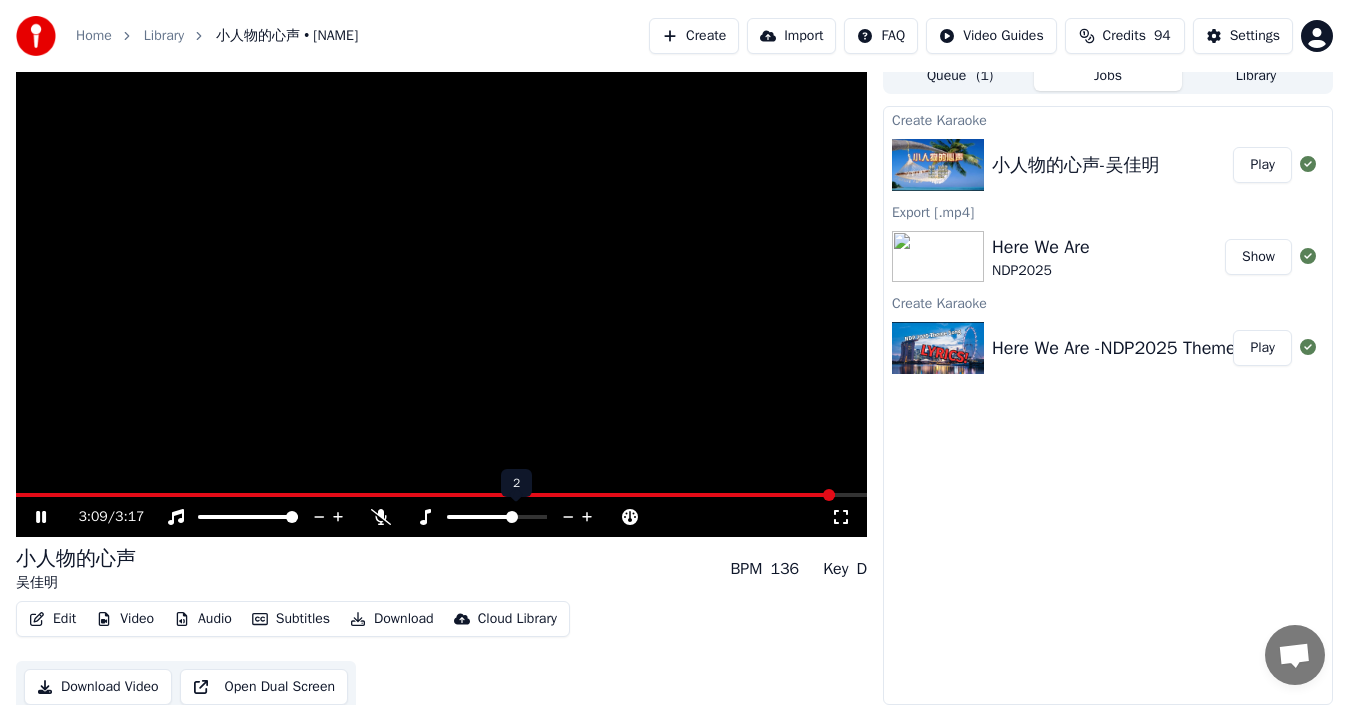 click 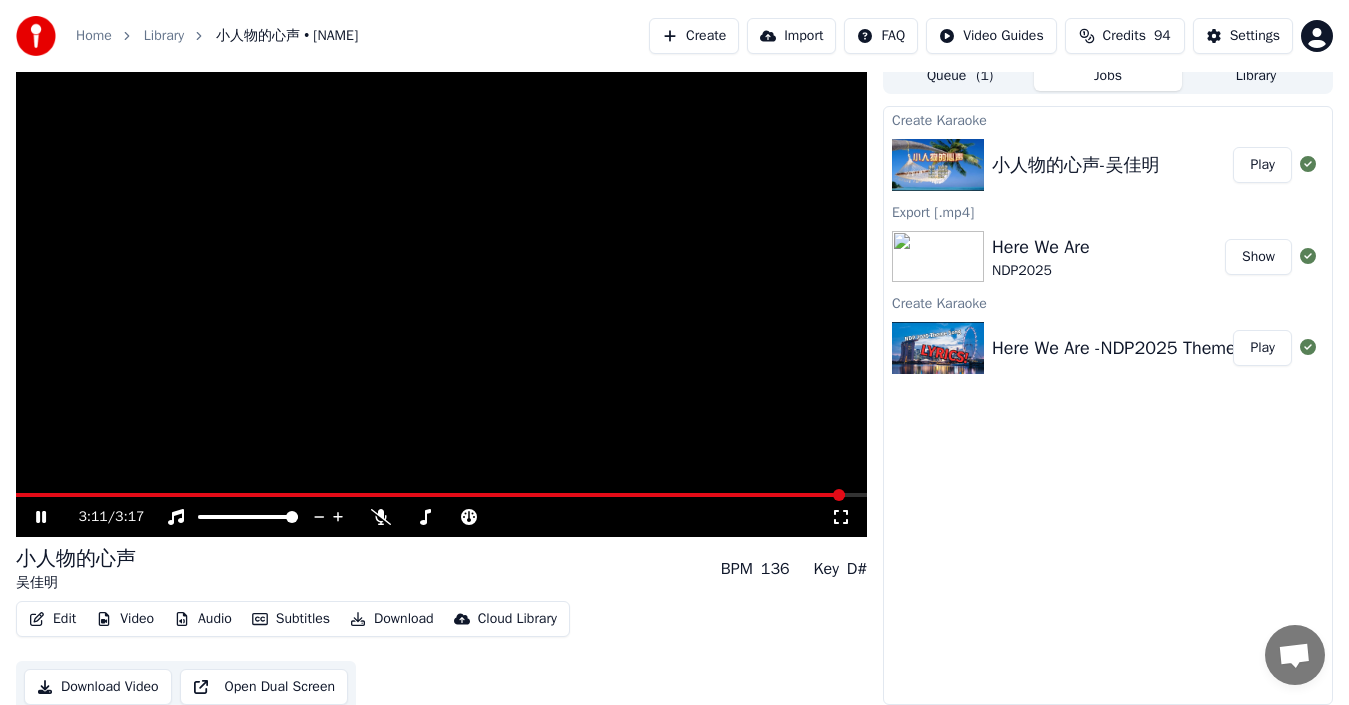 click 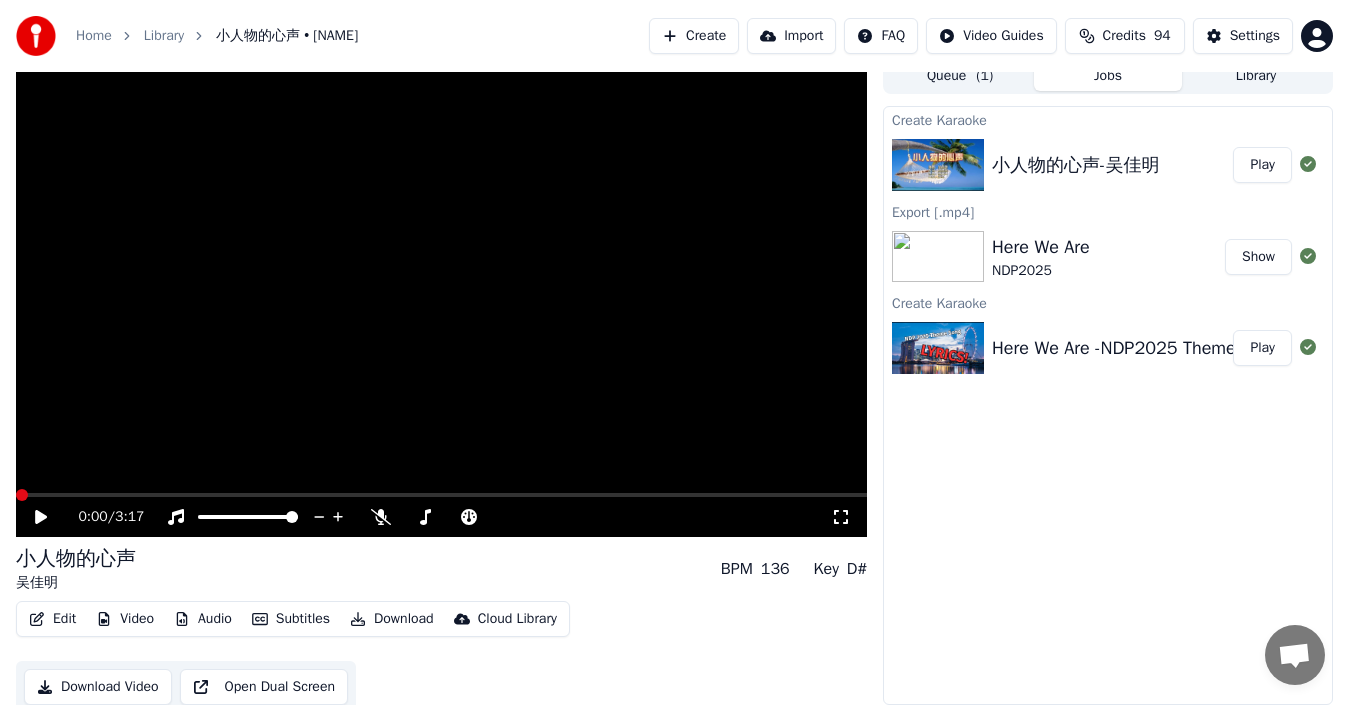 click at bounding box center (22, 495) 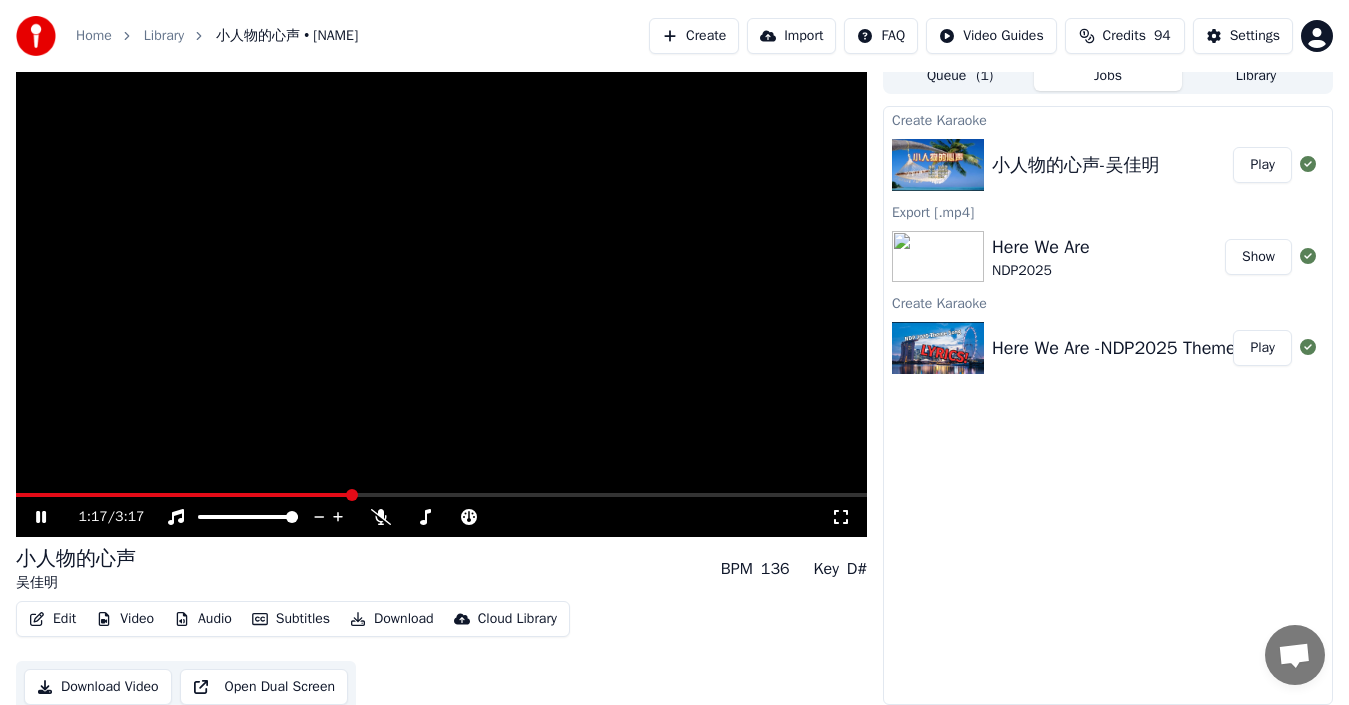 click 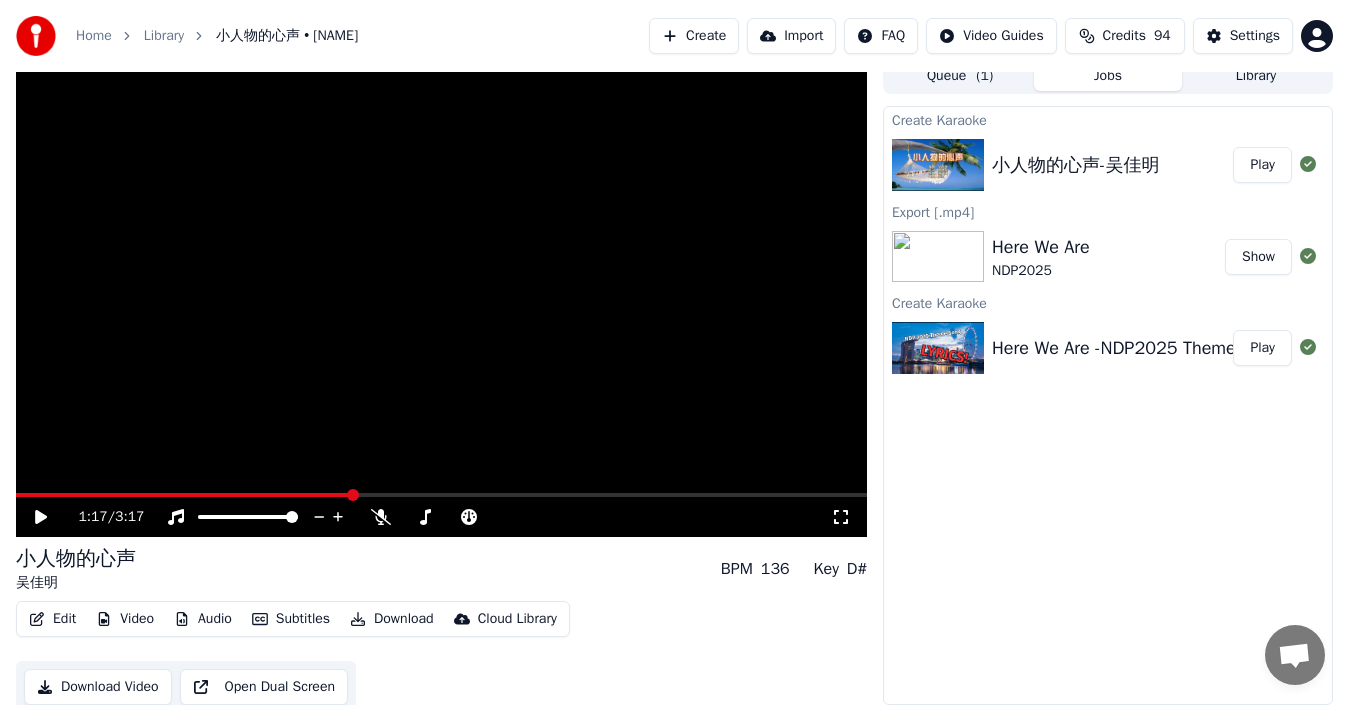 click on "Download Video" at bounding box center [98, 687] 